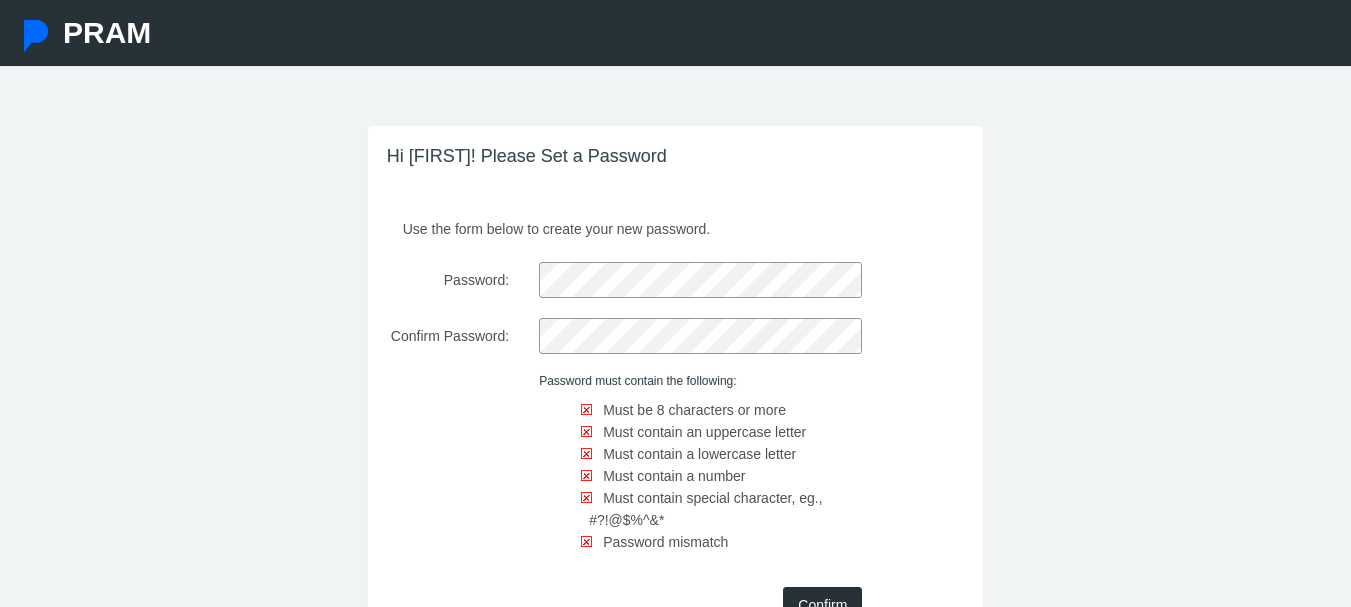 scroll, scrollTop: 0, scrollLeft: 0, axis: both 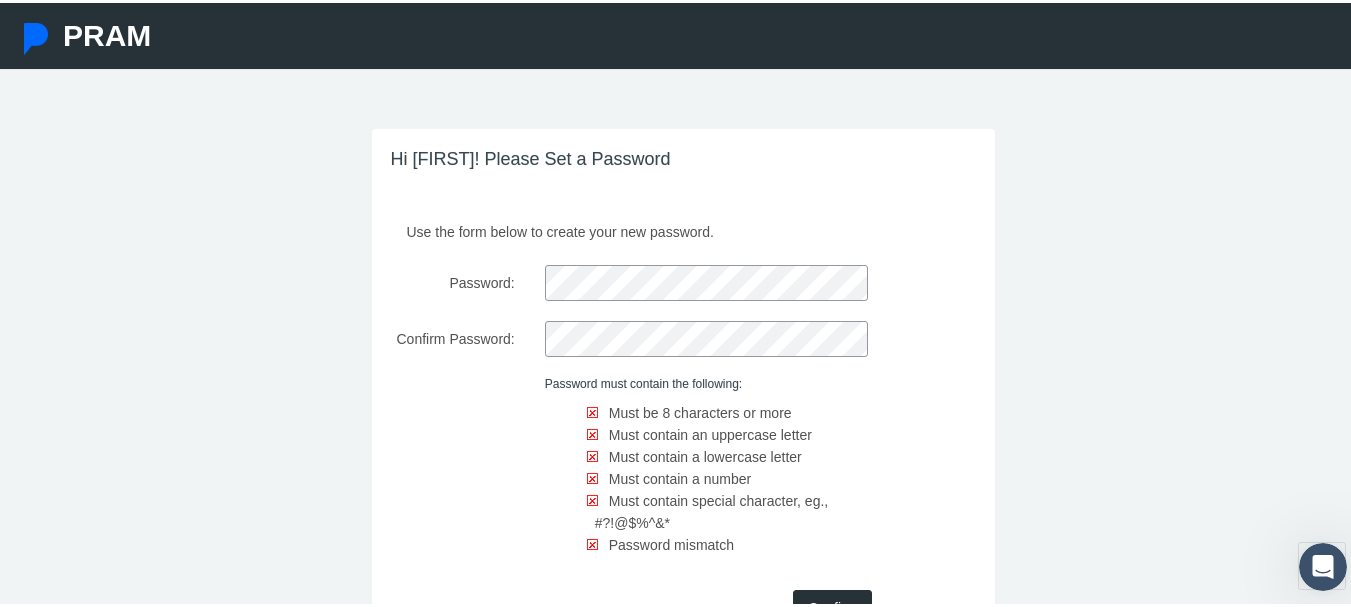 click on "Hi
Amanda! Please Set a Password
Use the form below to create your new password.
Password:
Confirm Password:
Password must contain the following:
Must be 8 characters or more Must contain a number ©" at bounding box center (683, 424) 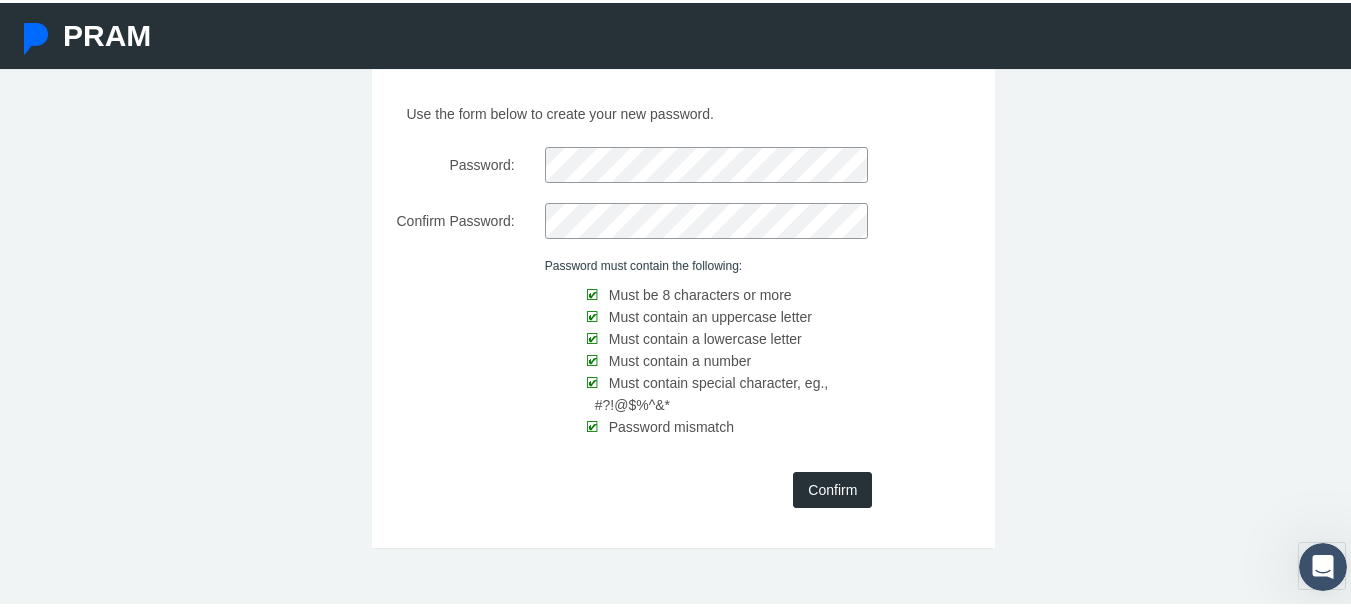 scroll, scrollTop: 119, scrollLeft: 0, axis: vertical 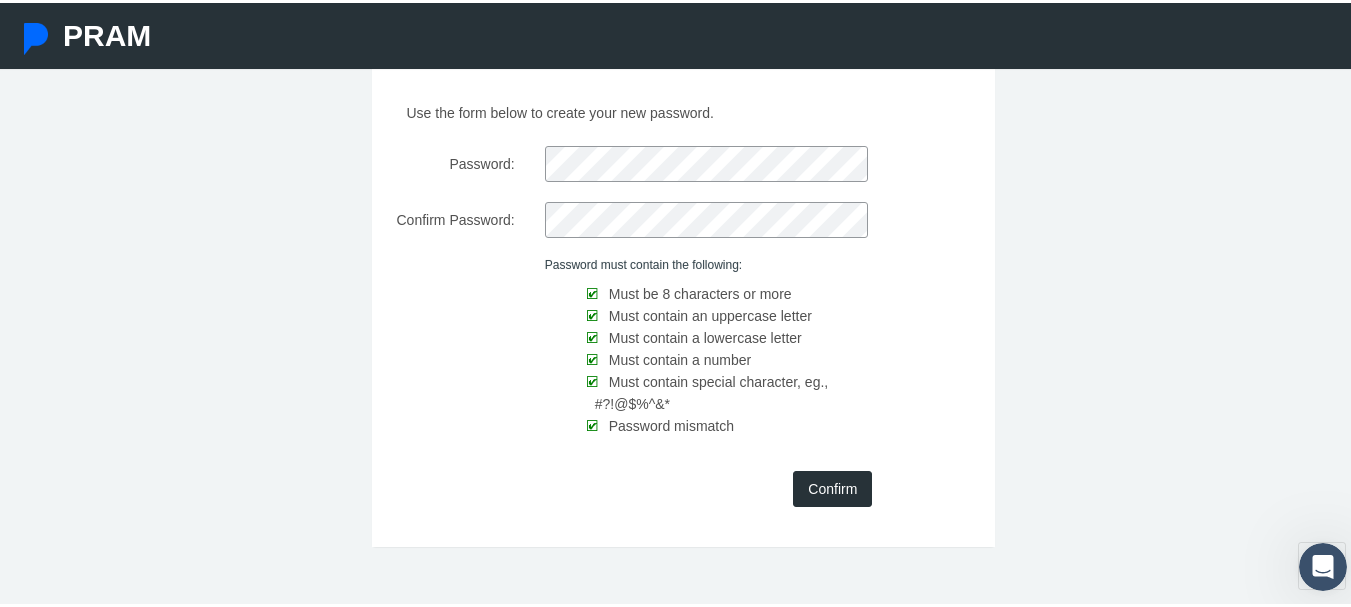 click on "Confirm" at bounding box center [832, 486] 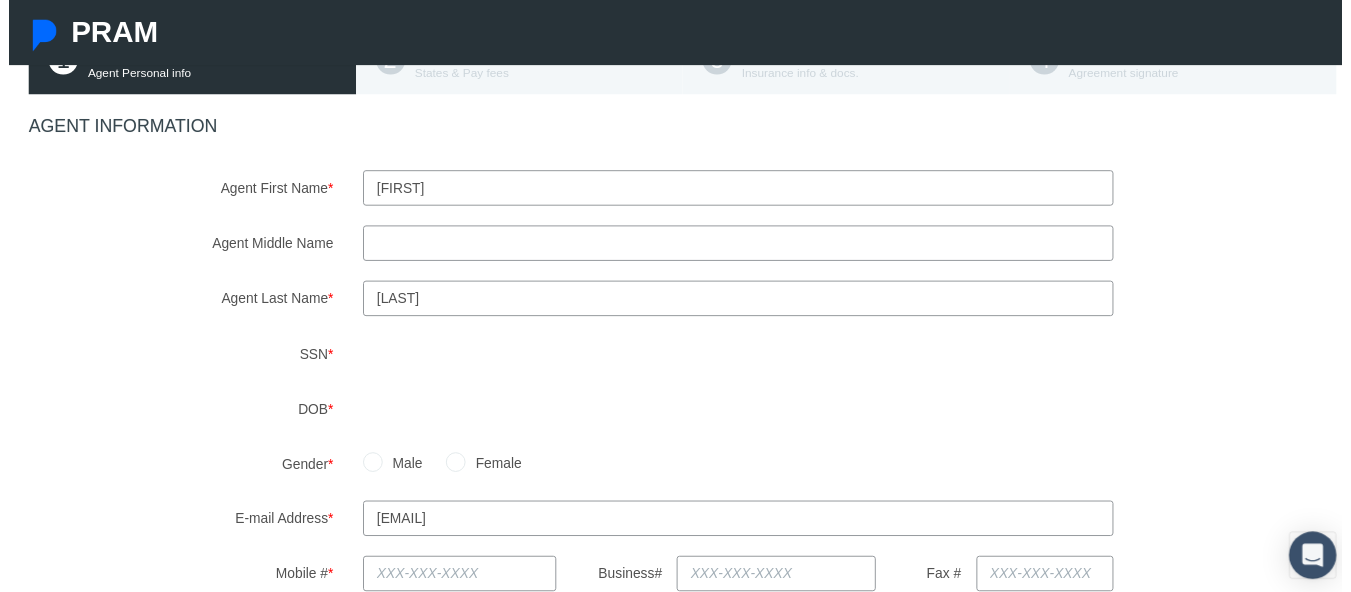 scroll, scrollTop: 175, scrollLeft: 0, axis: vertical 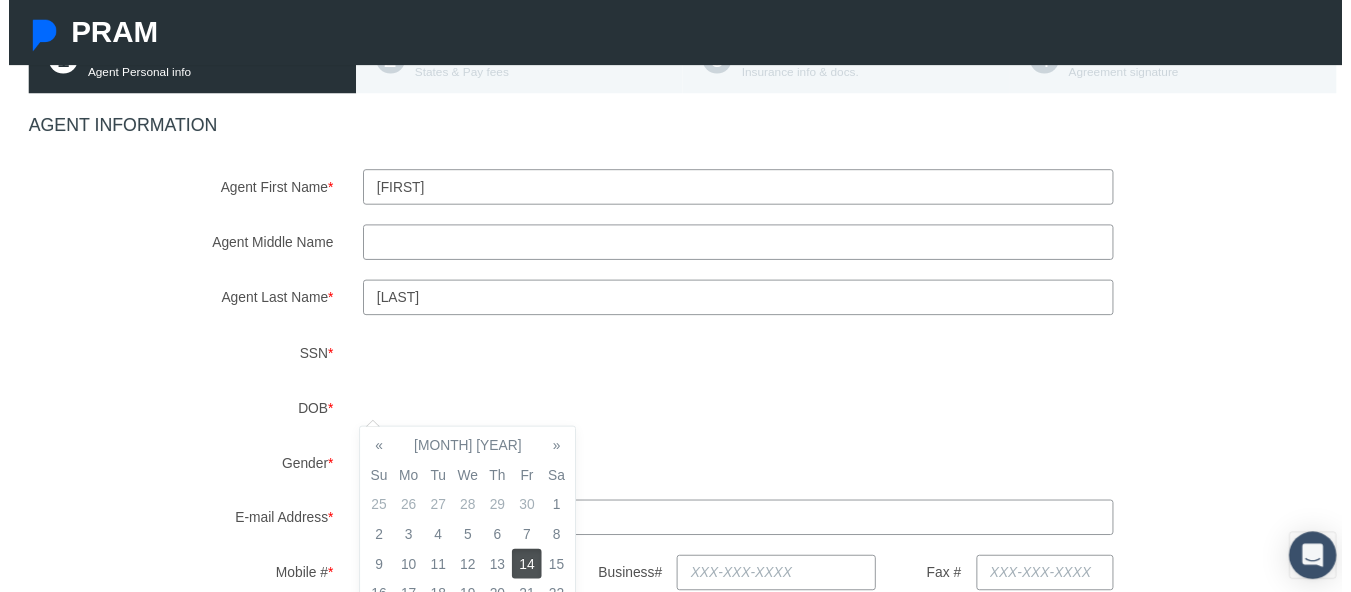 click on "14" at bounding box center (525, 572) 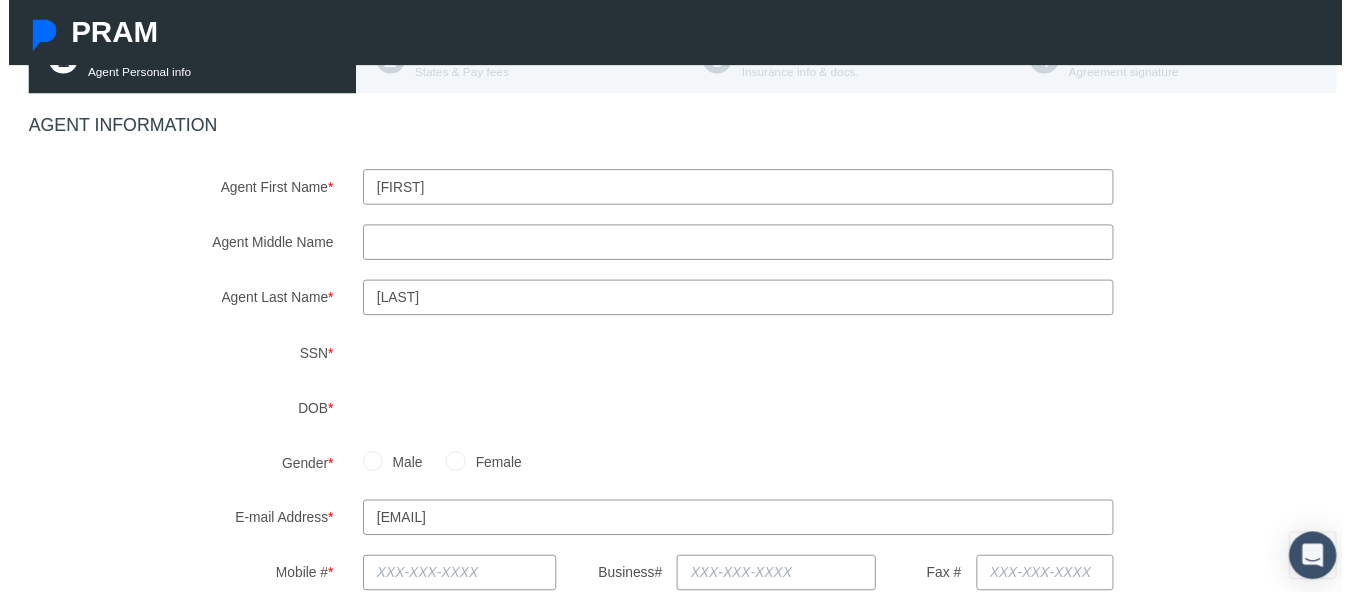 scroll, scrollTop: 385, scrollLeft: 0, axis: vertical 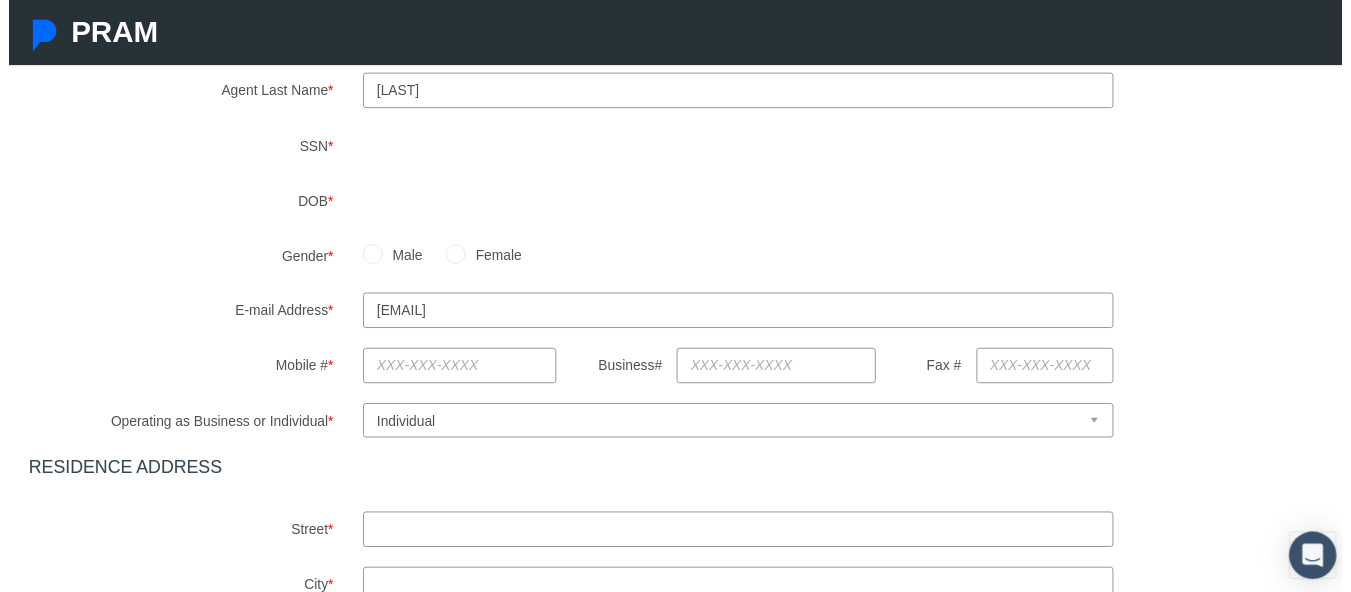 click on "Female" at bounding box center [453, 257] 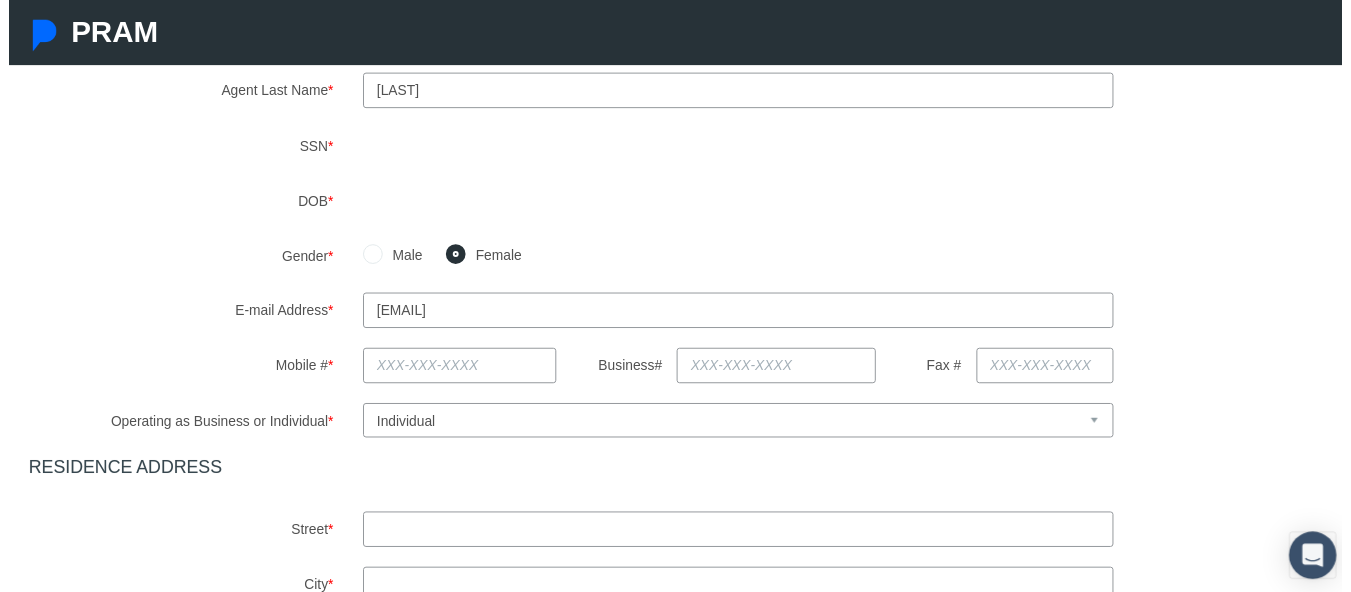 click at bounding box center (457, 371) 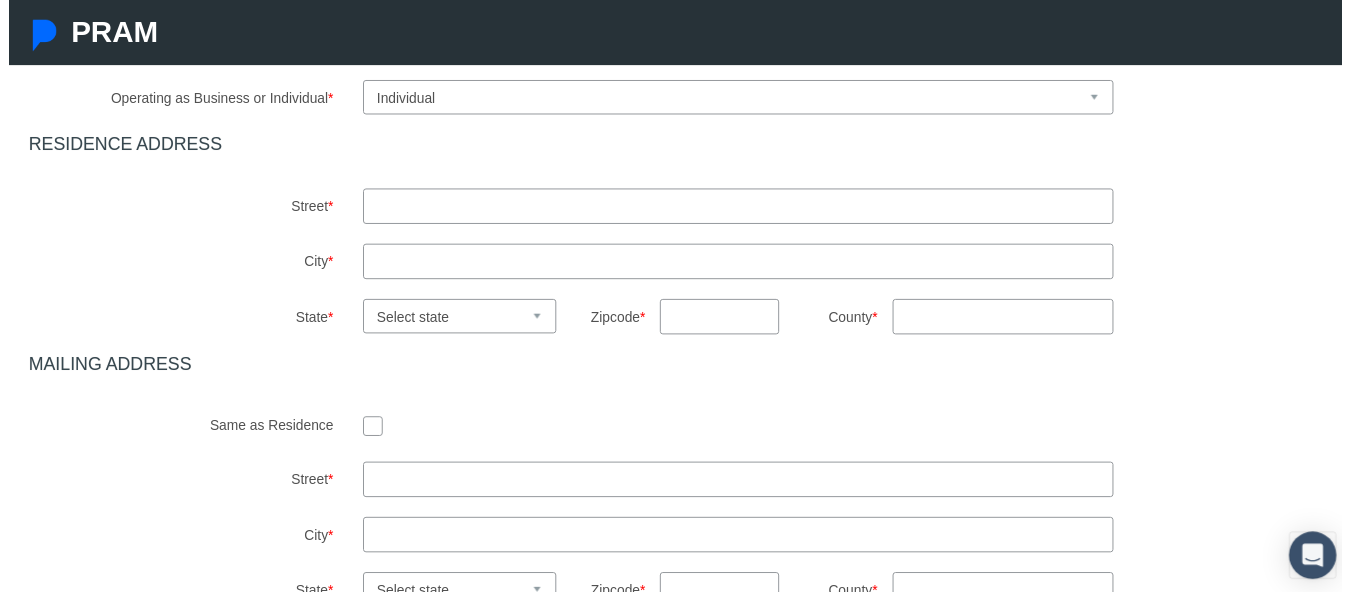 scroll, scrollTop: 714, scrollLeft: 0, axis: vertical 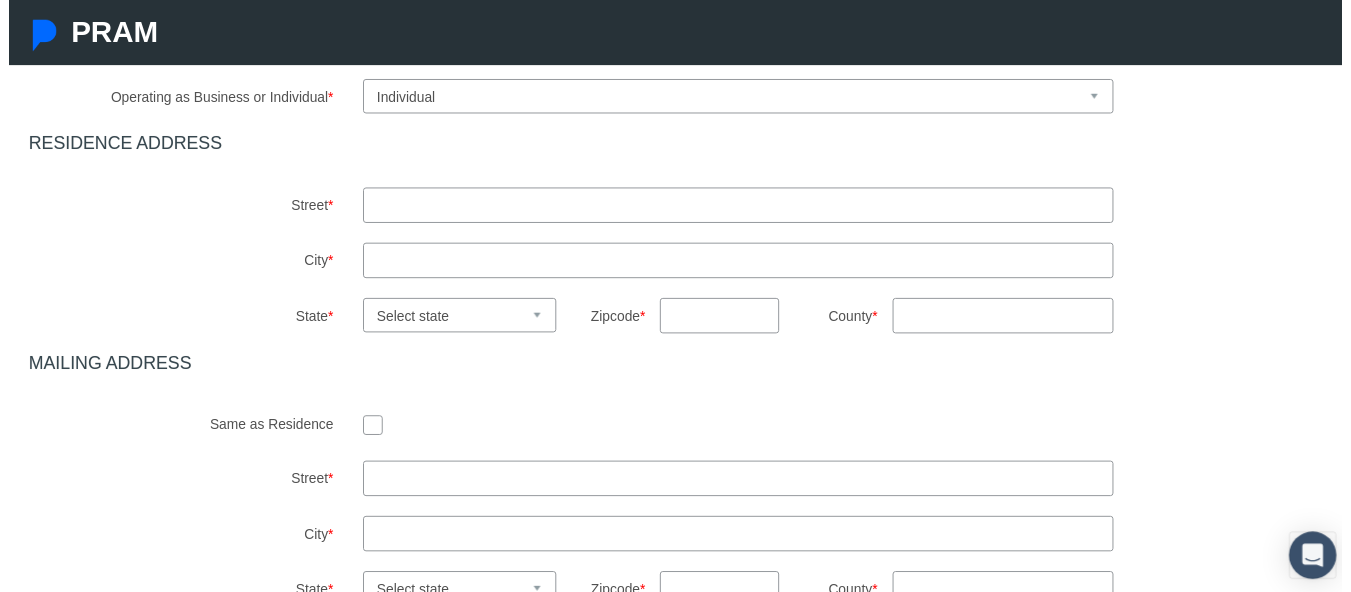 type on "[PHONE]" 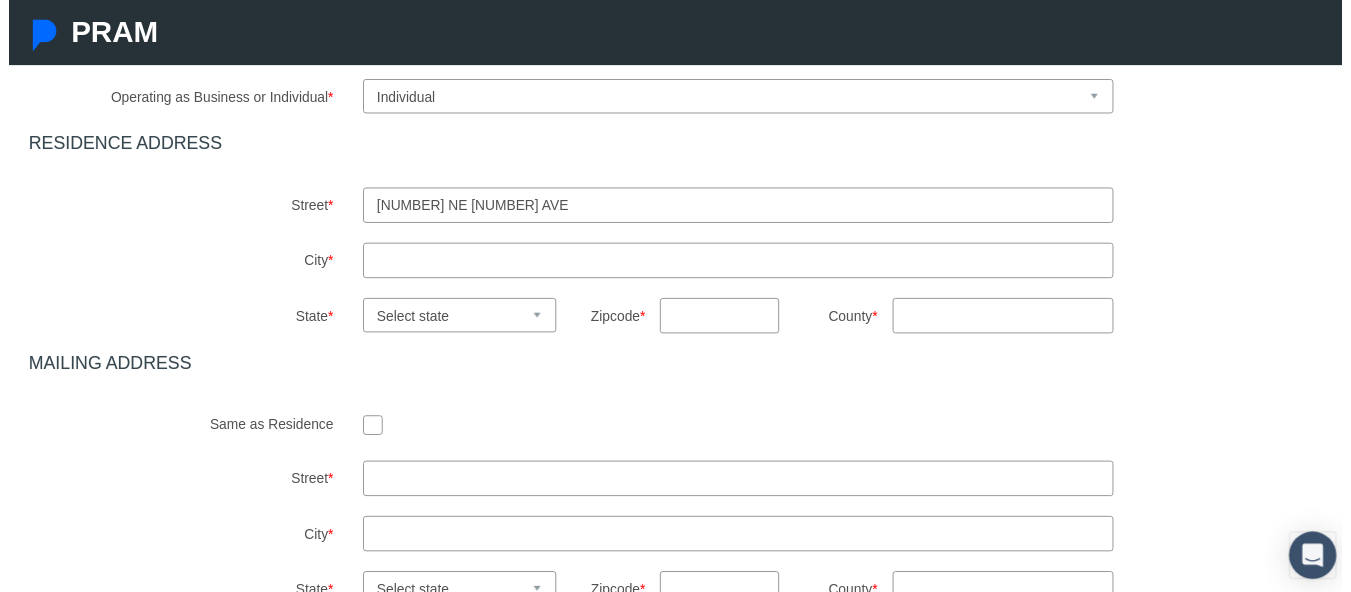type on "3828 NE 82nd Ave" 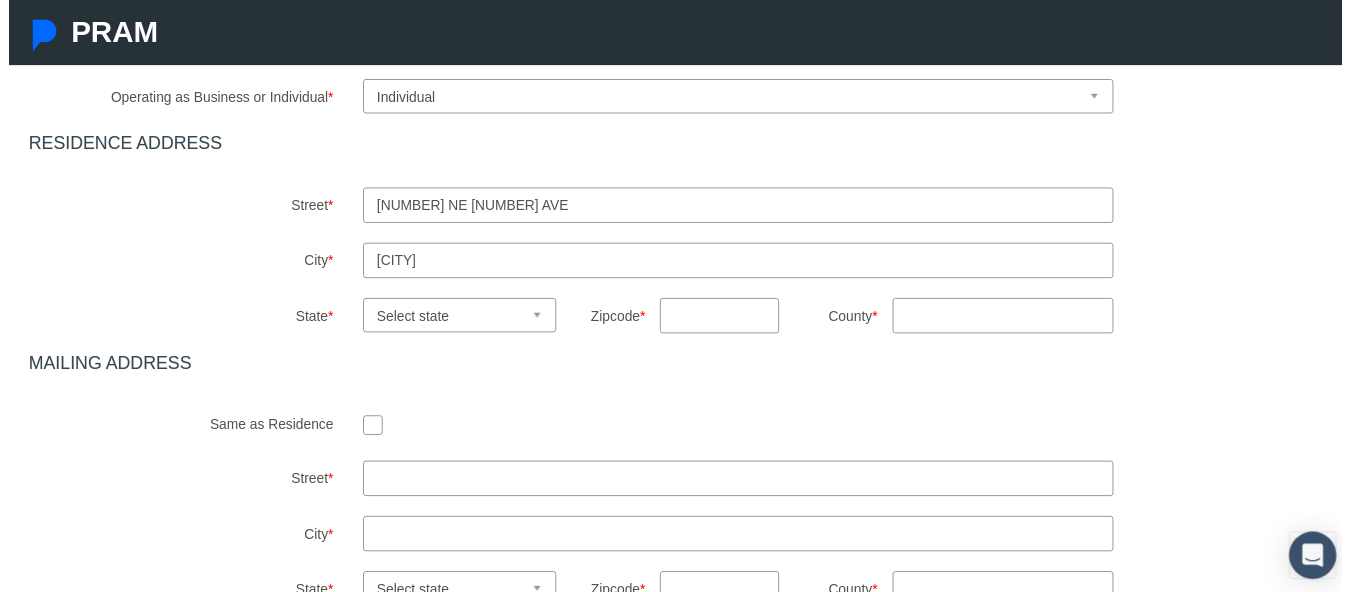type on "portland" 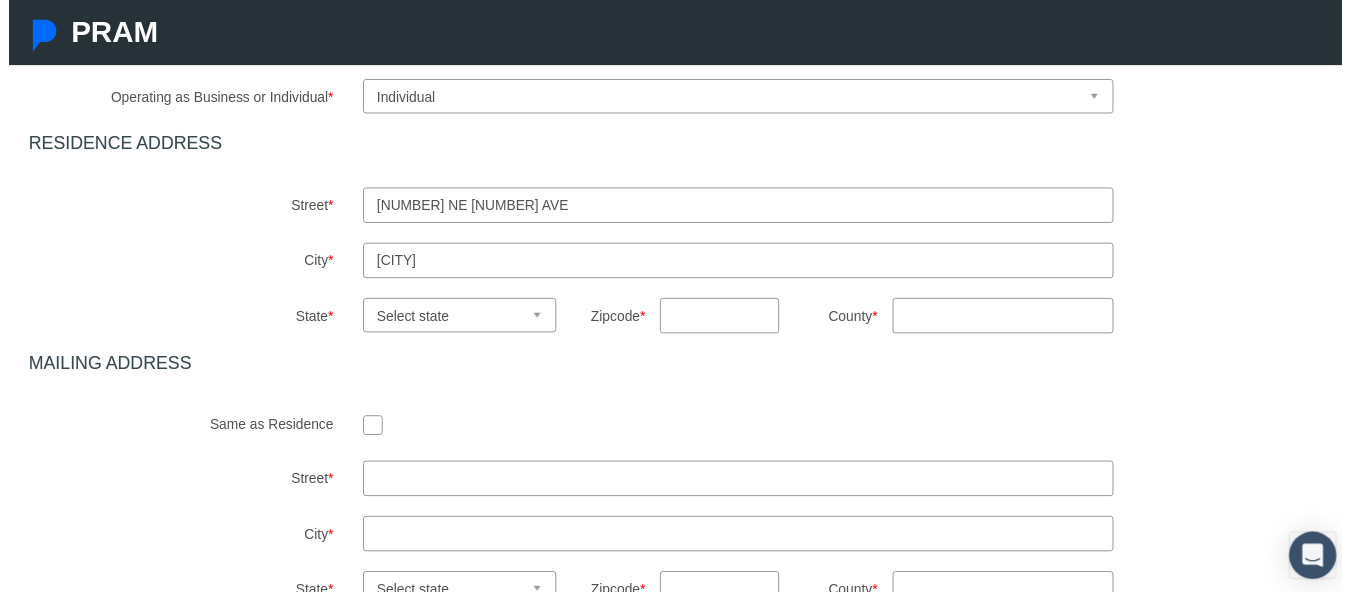 click on "3828 NE 82nd Ave" at bounding box center [739, 208] 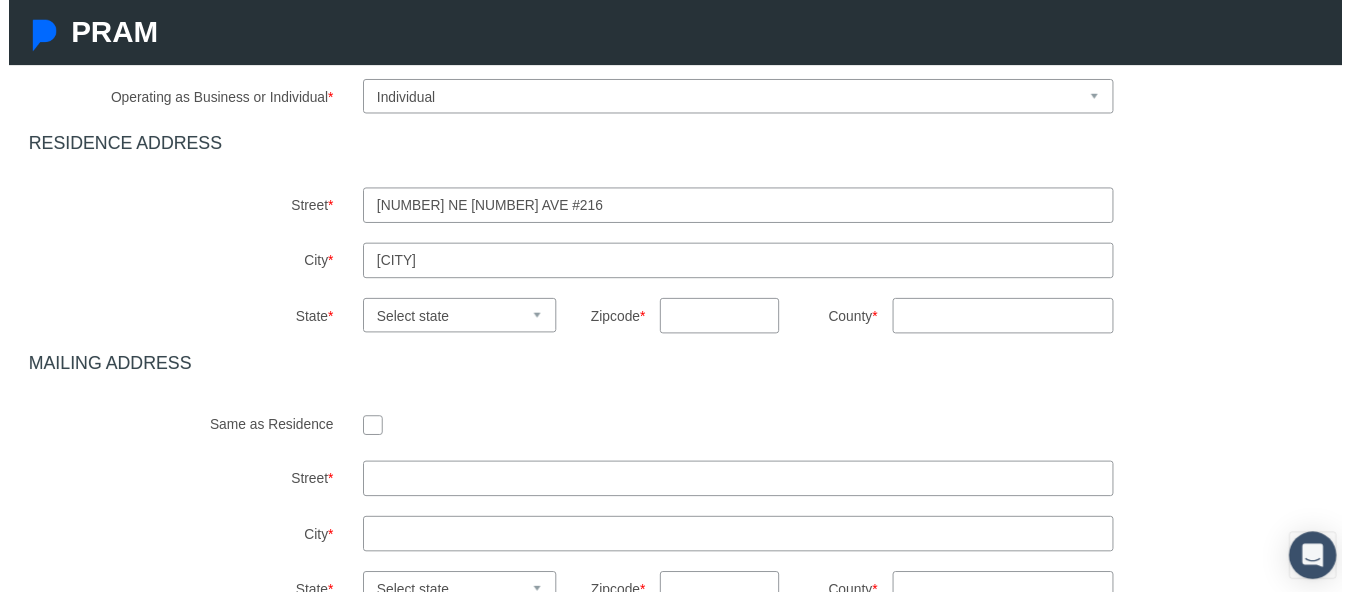type on "3828 NE 82nd Ave #216" 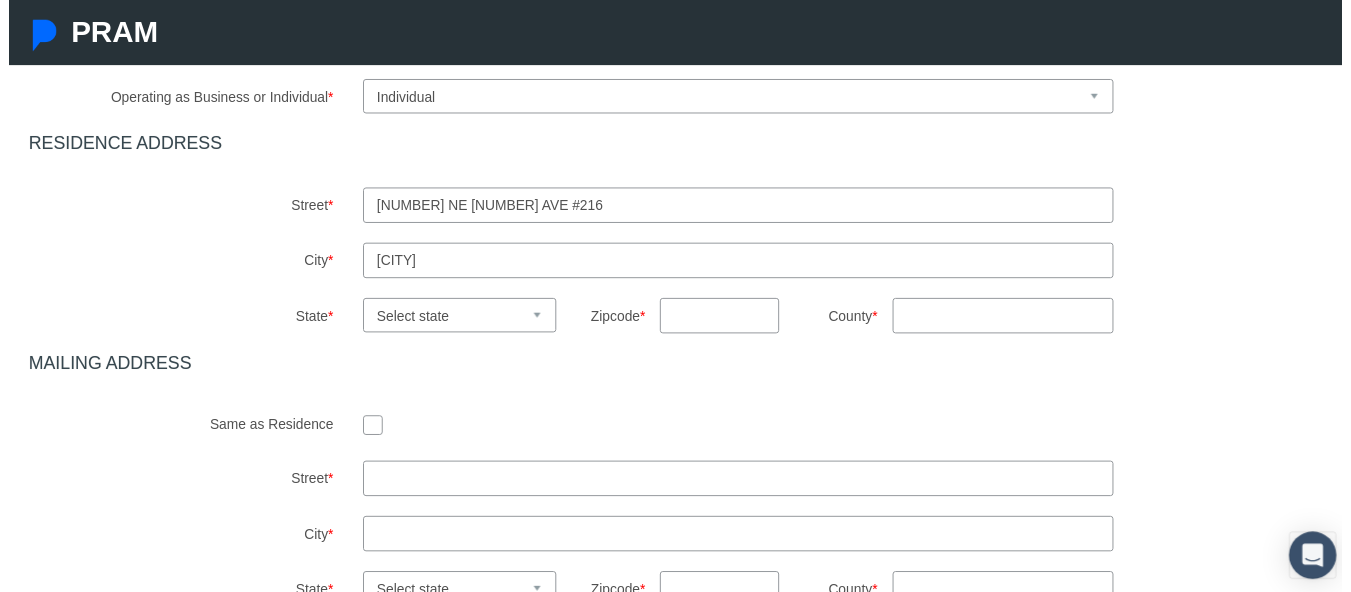click on "Select state
Alabama
Alaska
Arizona
Arkansas
California
Colorado
Connecticut
Delaware
Florida
Georgia
Hawaii
Idaho
Illinois
Indiana
Iowa
Kansas
Kentucky
Louisiana
Maine
Maryland
Massachusetts
Michigan
Minnesota
Mississippi
Missouri
Montana
Nebraska
Nevada
New Hampshire
New Jersey
New Mexico
New York
North Carolina
North Dakota
Ohio
Oklahoma
Oregon
Pennsylvania
Puerto Rico
Rhode Island
South Carolina
South Dakota
Tennessee
Texas
Utah
Vermont
Virginia
Washington
Washington, DC
West Virginia
Wisconsin
Wyoming" at bounding box center (457, 319) 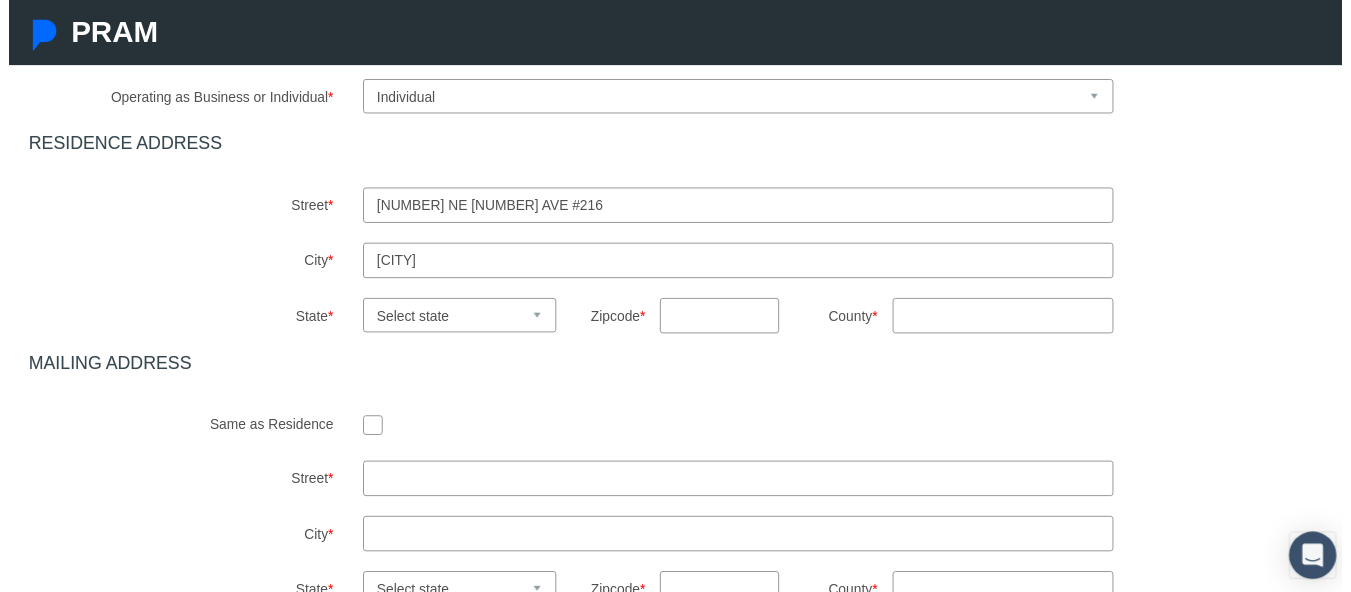 select on "OR" 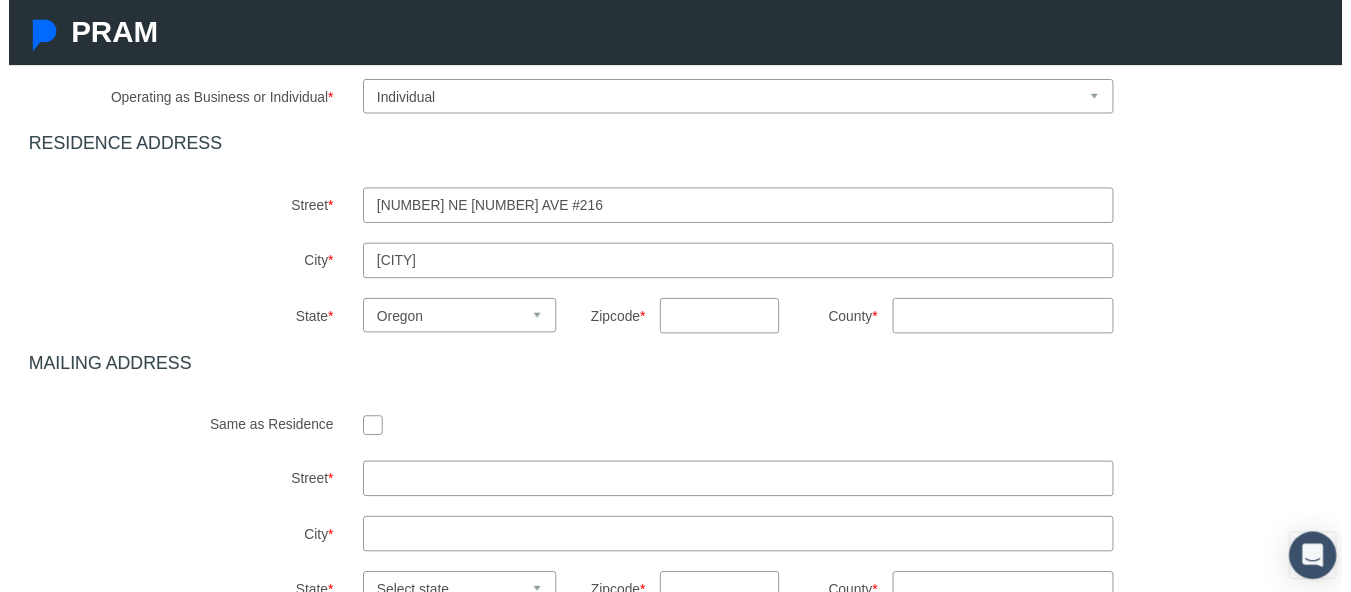 click on "Select state
Alabama
Alaska
Arizona
Arkansas
California
Colorado
Connecticut
Delaware
Florida
Georgia
Hawaii
Idaho
Illinois
Indiana
Iowa
Kansas
Kentucky
Louisiana
Maine
Maryland
Massachusetts
Michigan
Minnesota
Mississippi
Missouri
Montana
Nebraska
Nevada
New Hampshire
New Jersey
New Mexico
New York
North Carolina
North Dakota
Ohio
Oklahoma
Oregon
Pennsylvania
Puerto Rico
Rhode Island
South Carolina
South Dakota
Tennessee
Texas
Utah
Vermont
Virginia
Washington
Washington, DC
West Virginia
Wisconsin
Wyoming" at bounding box center (457, 319) 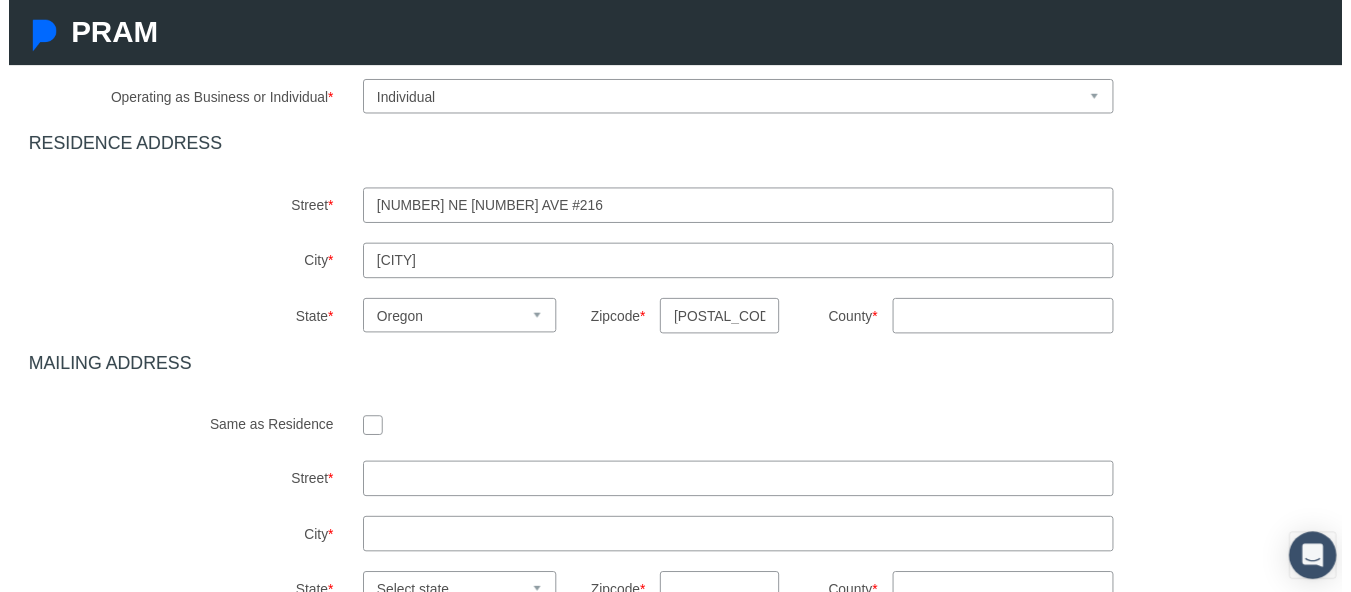type on "97220" 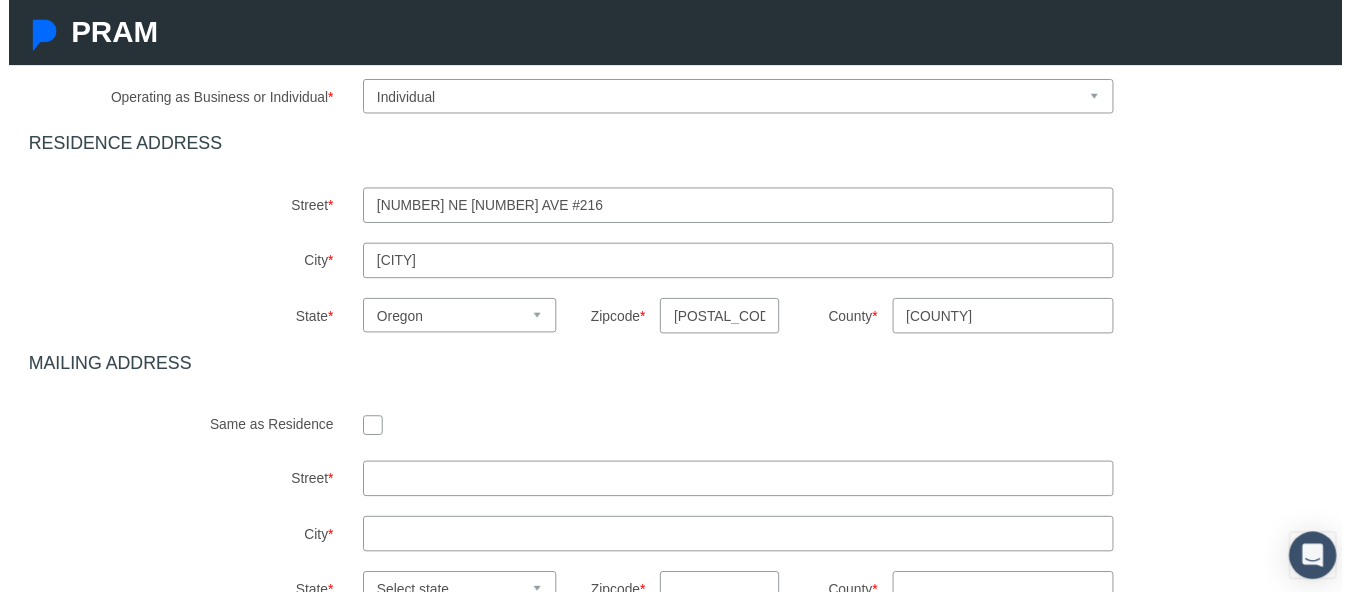 scroll, scrollTop: 919, scrollLeft: 0, axis: vertical 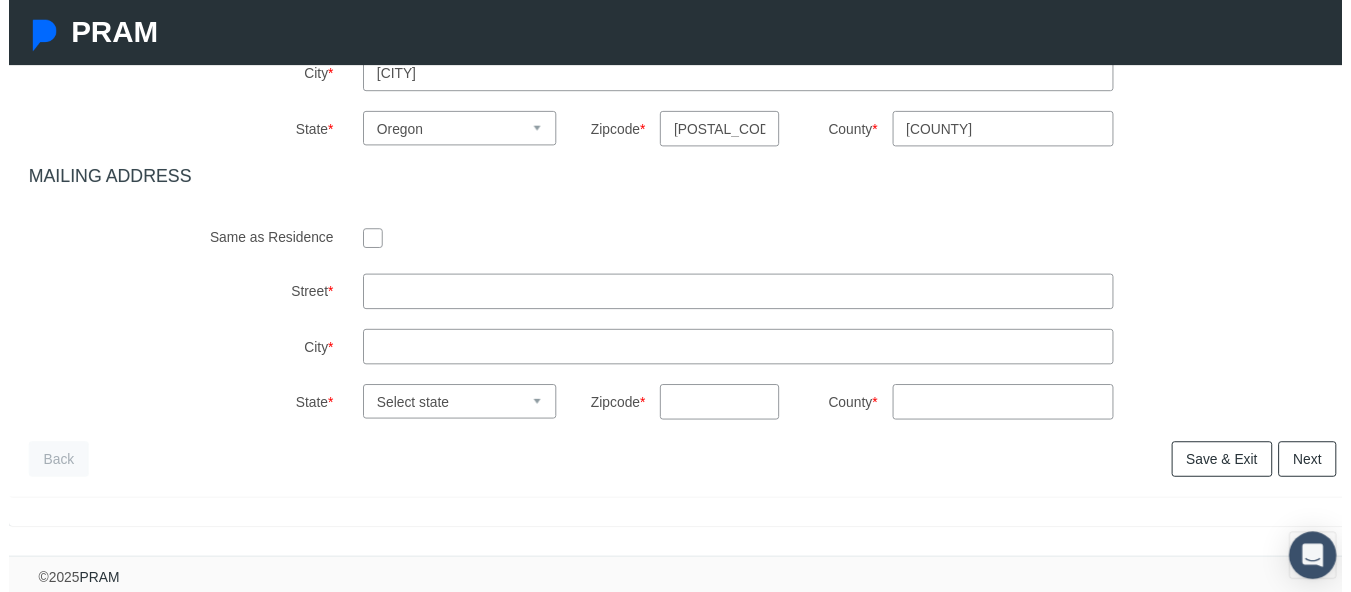 type on "Multnomah" 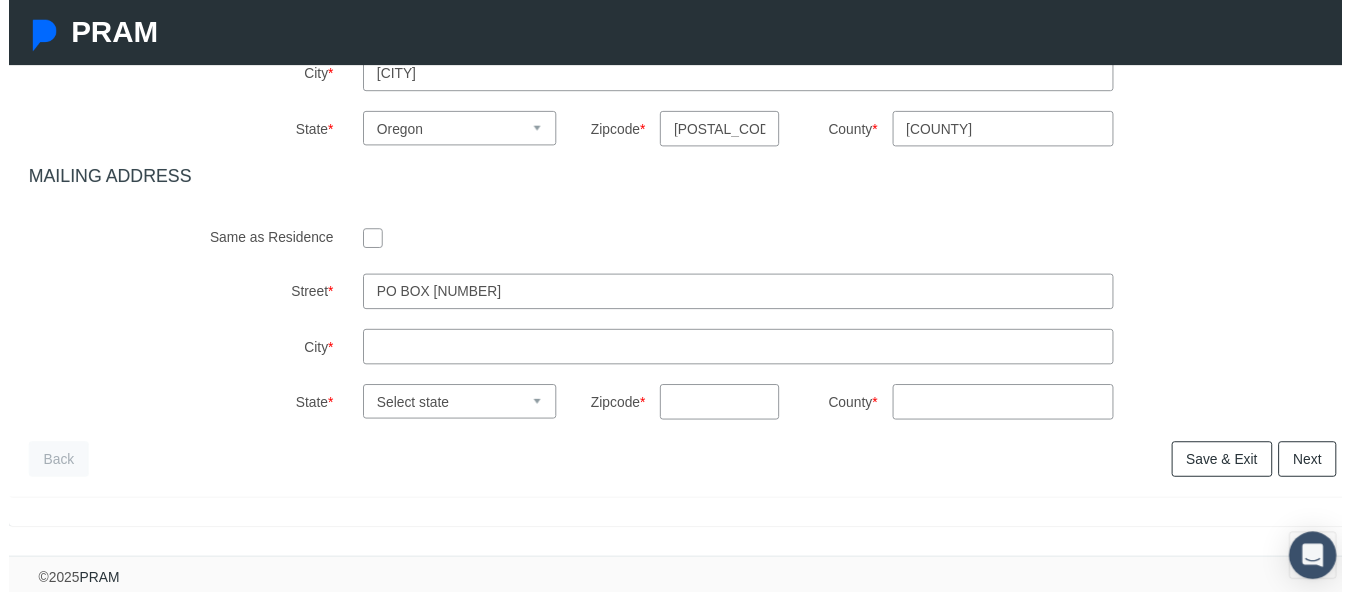 type on "Estacada" 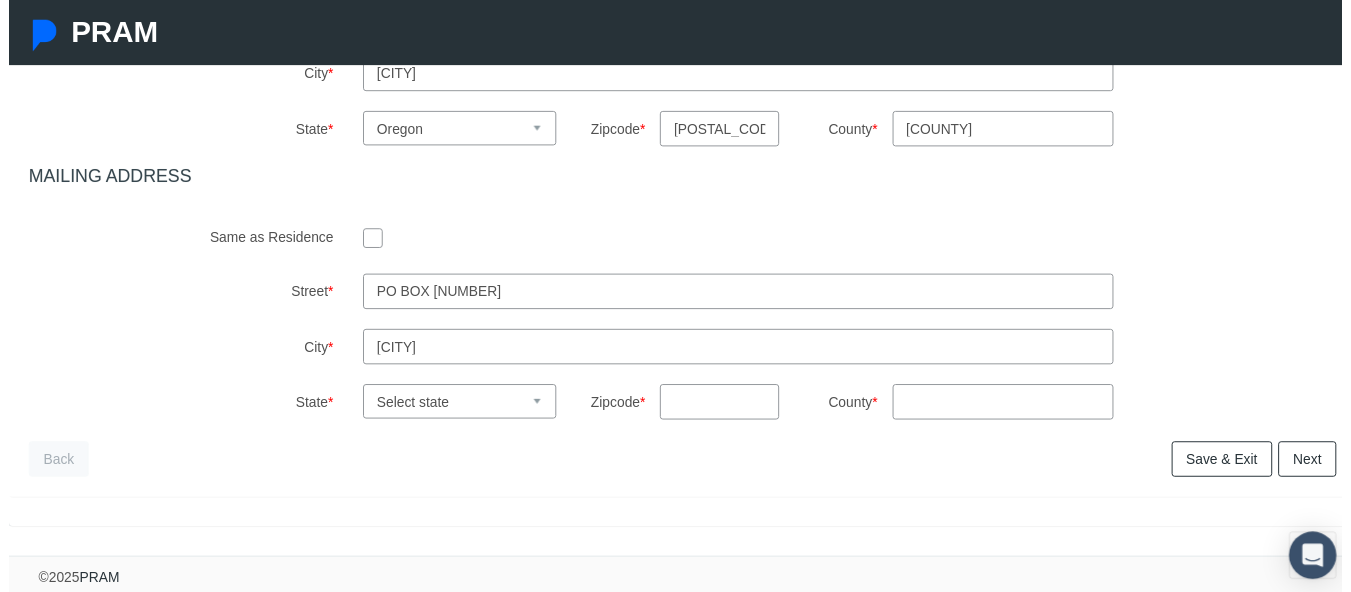 select on "OR" 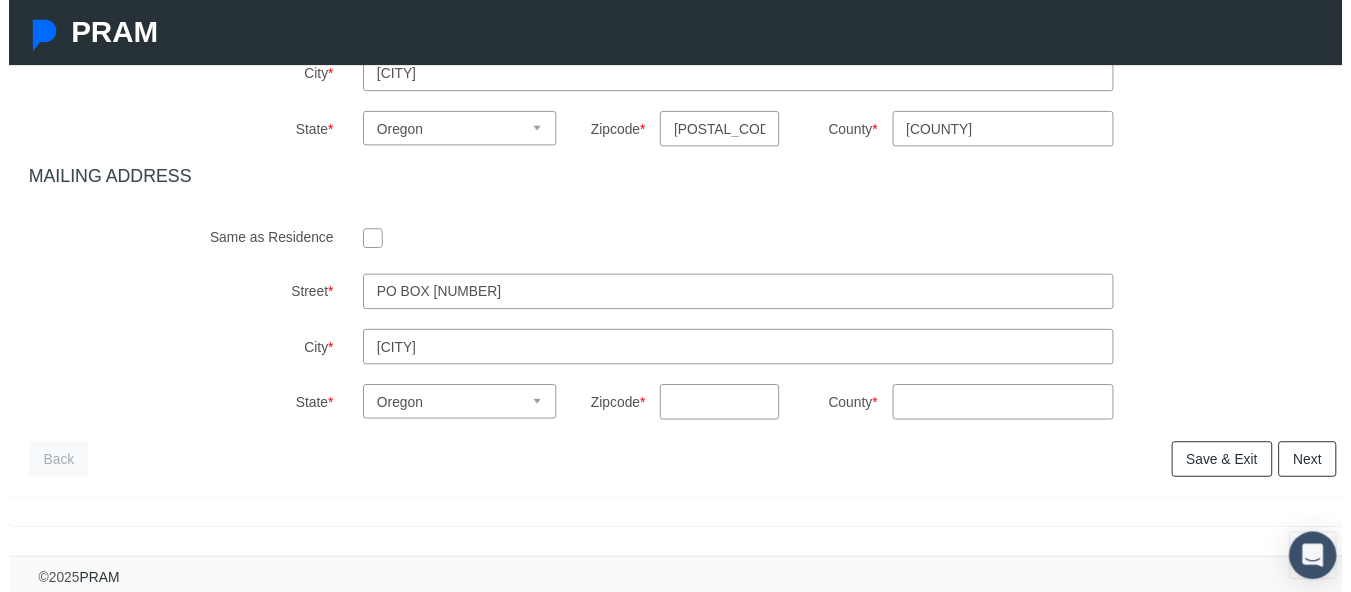 type on "97023" 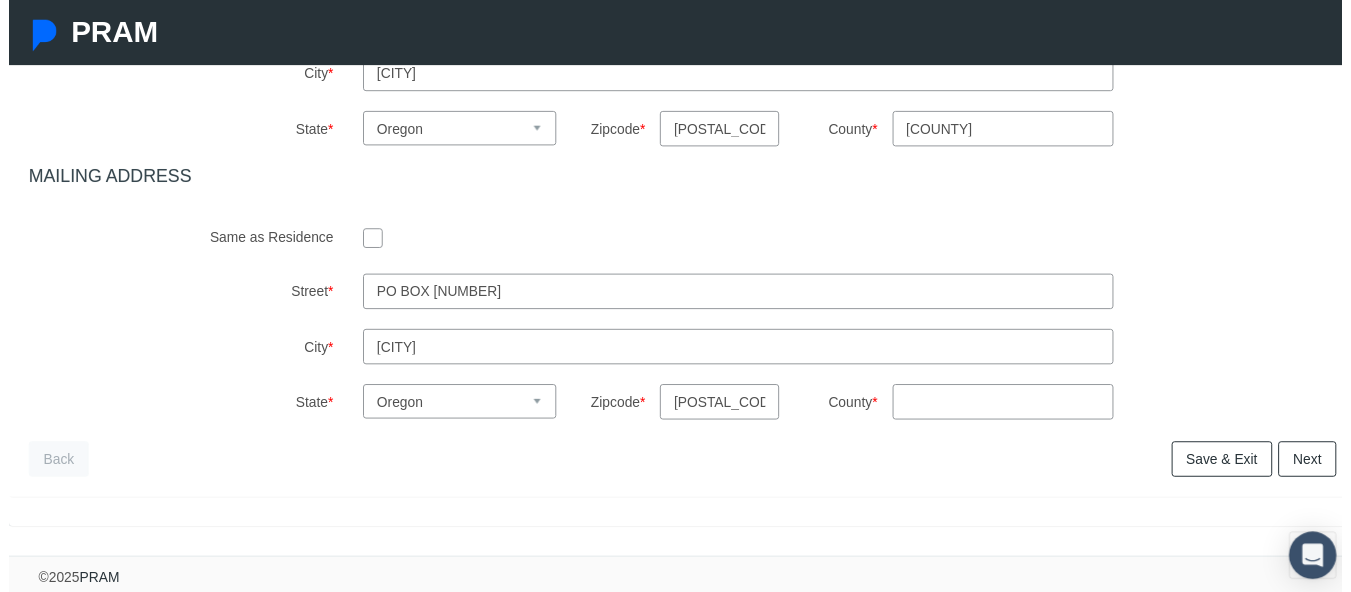 type on "OR" 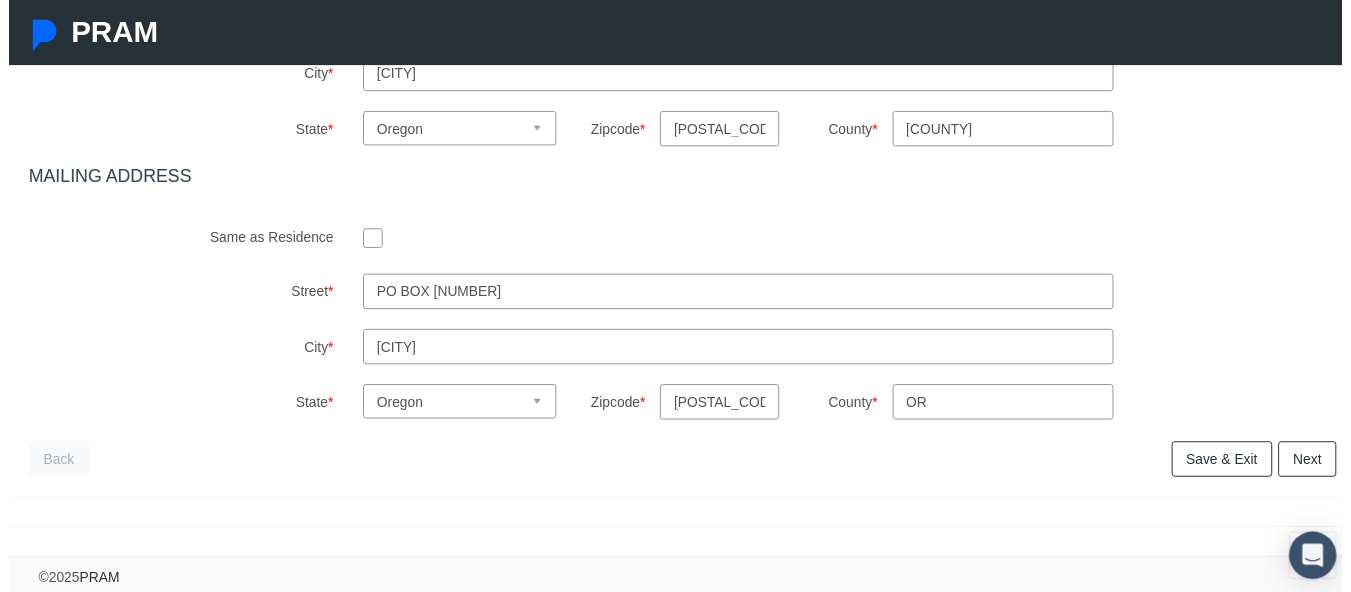 click on "Next" at bounding box center [1316, 465] 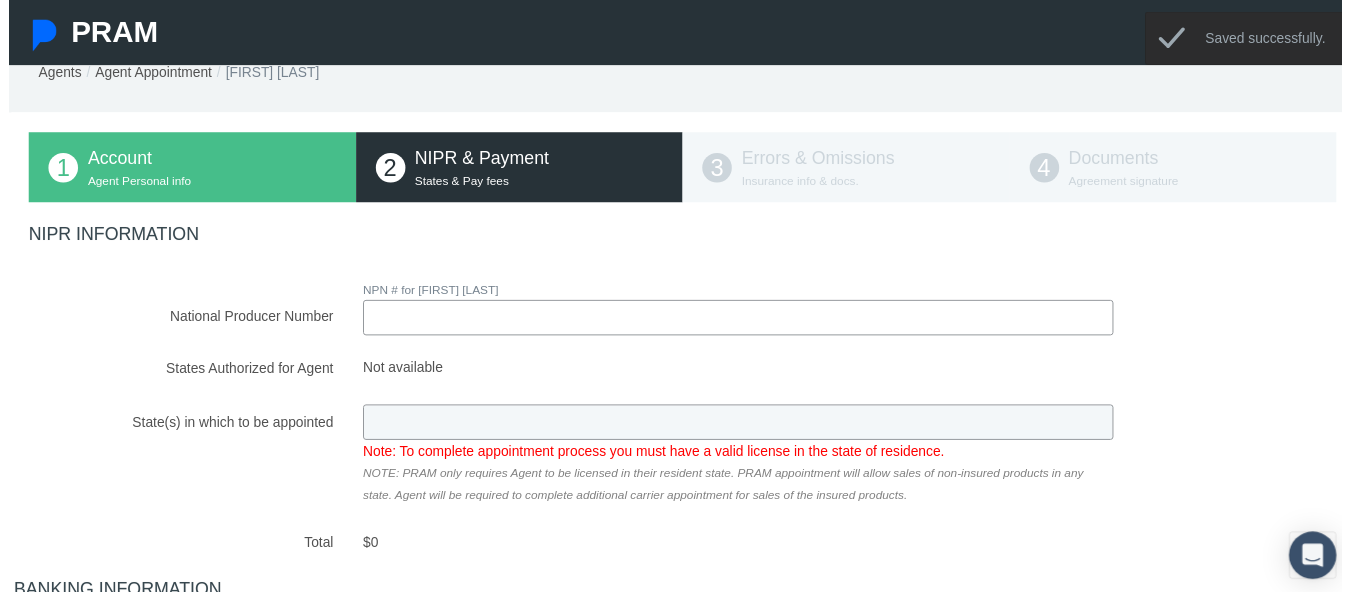 scroll, scrollTop: 0, scrollLeft: 0, axis: both 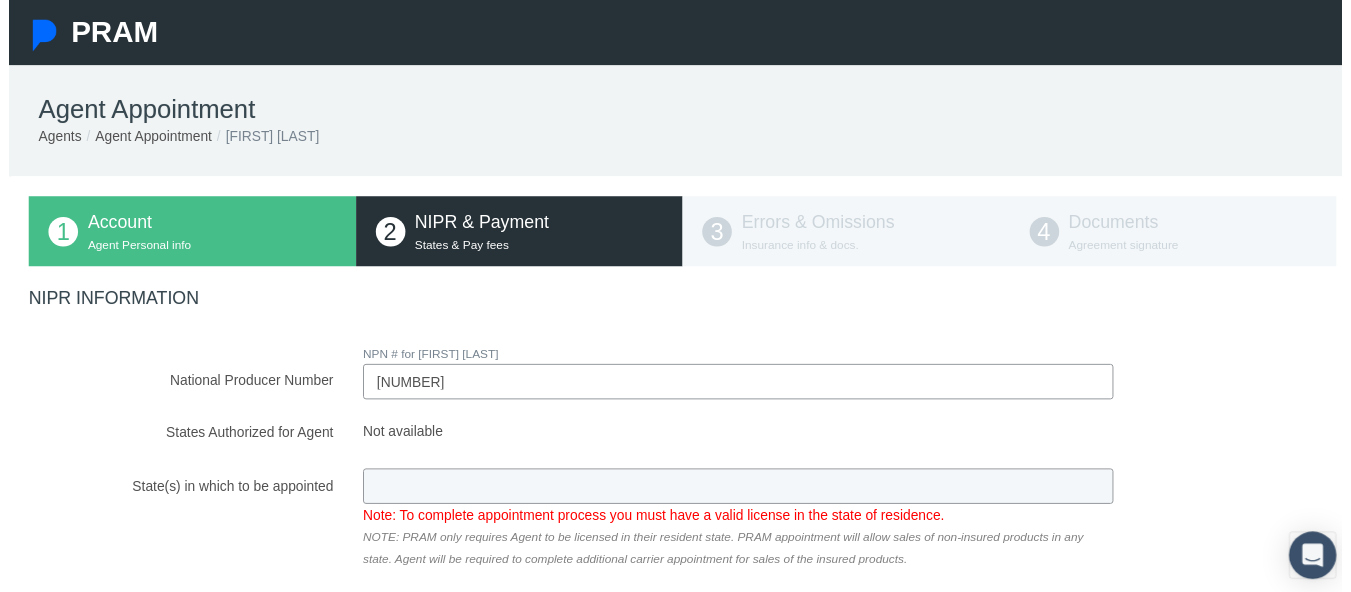 type on "21005217" 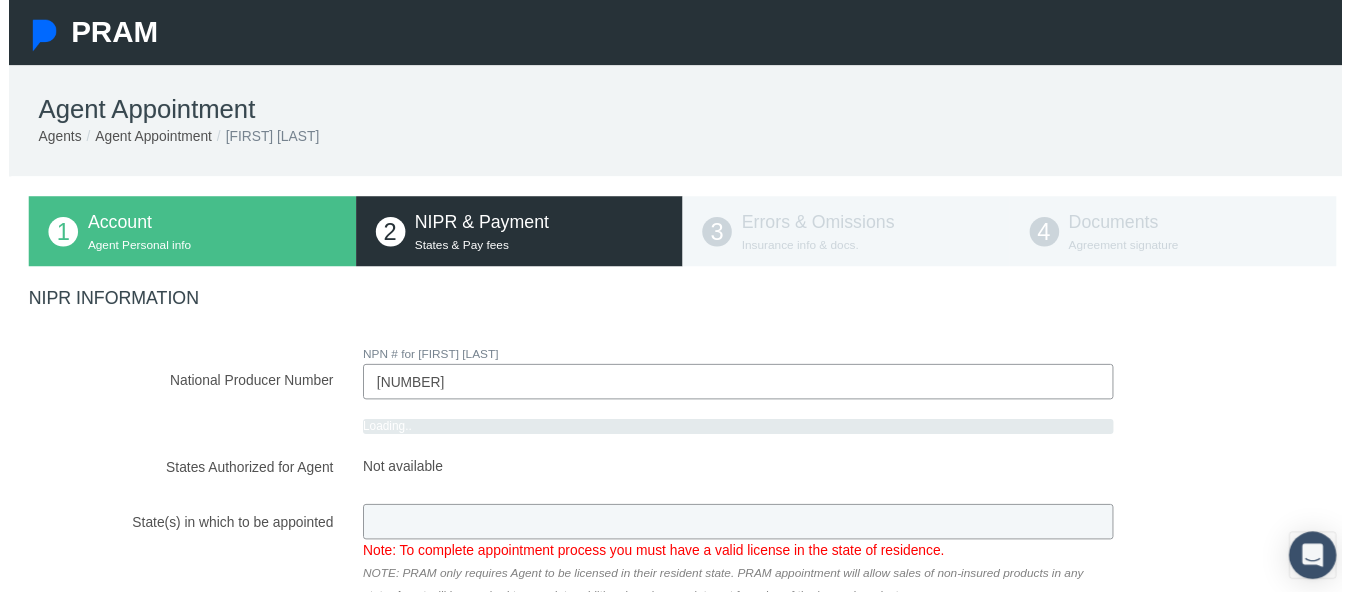 scroll, scrollTop: 522, scrollLeft: 0, axis: vertical 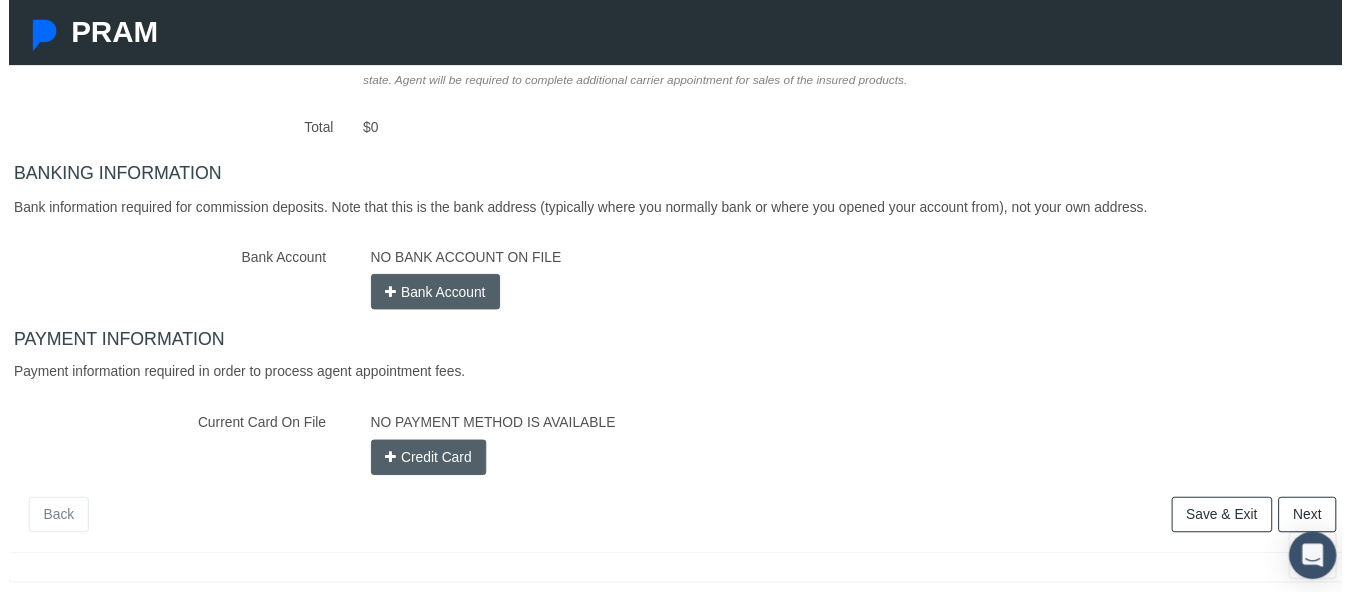 type 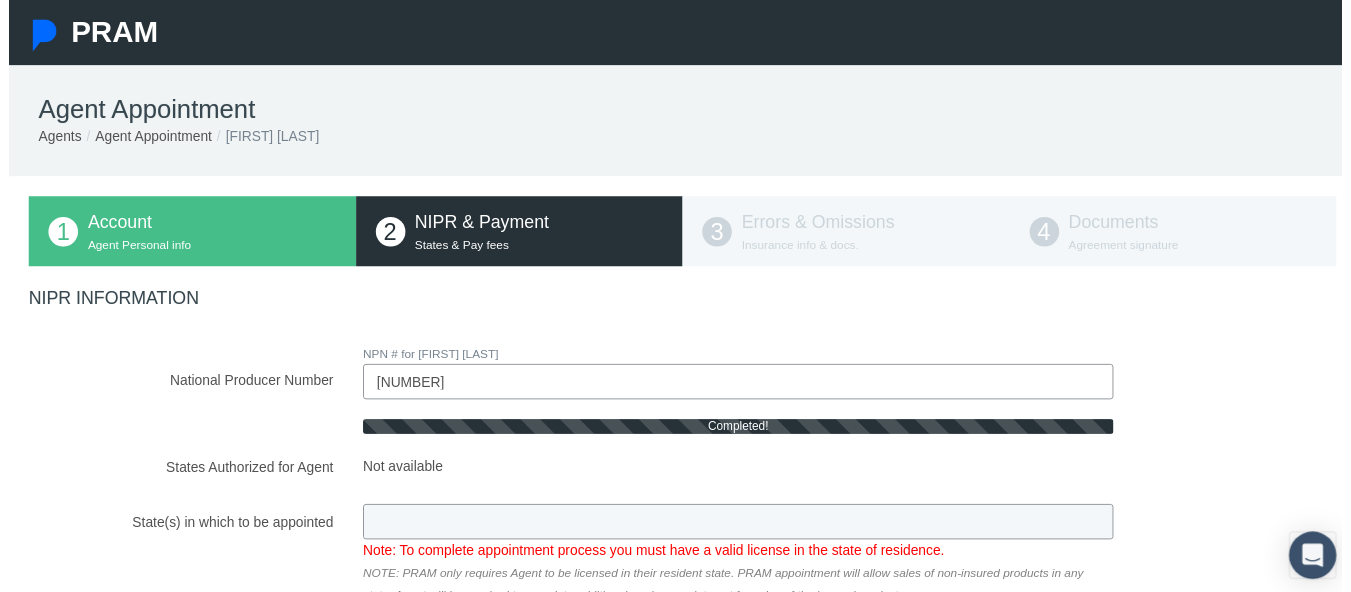 type on "OR" 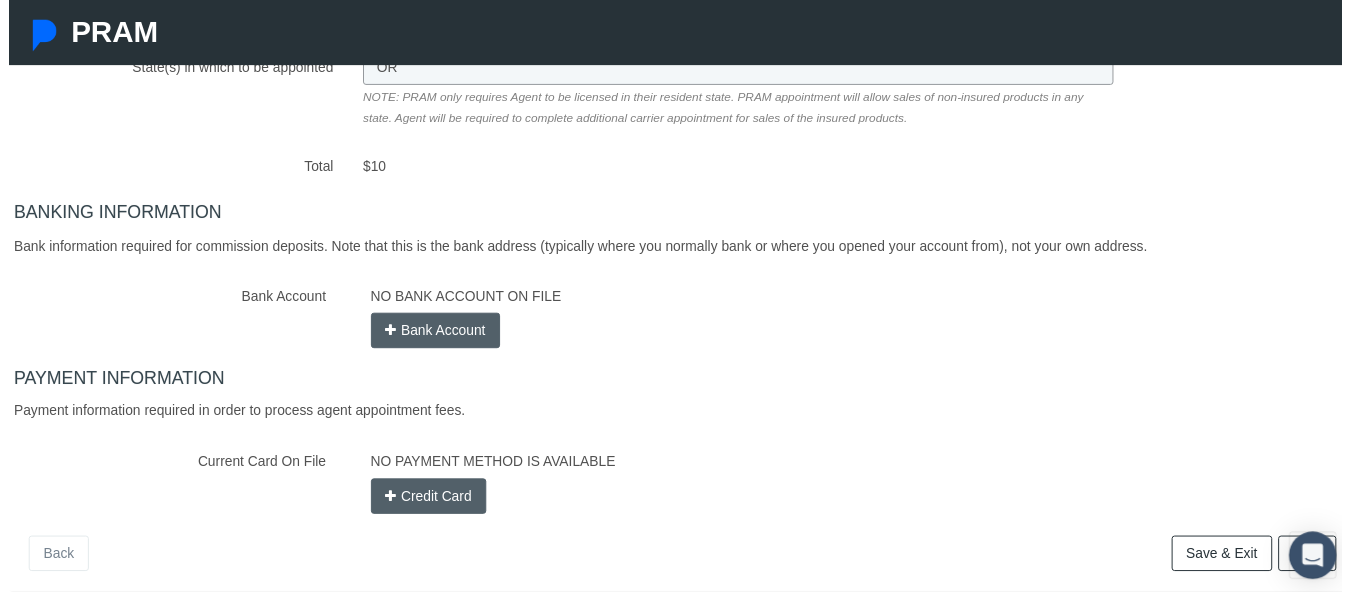 scroll, scrollTop: 522, scrollLeft: 0, axis: vertical 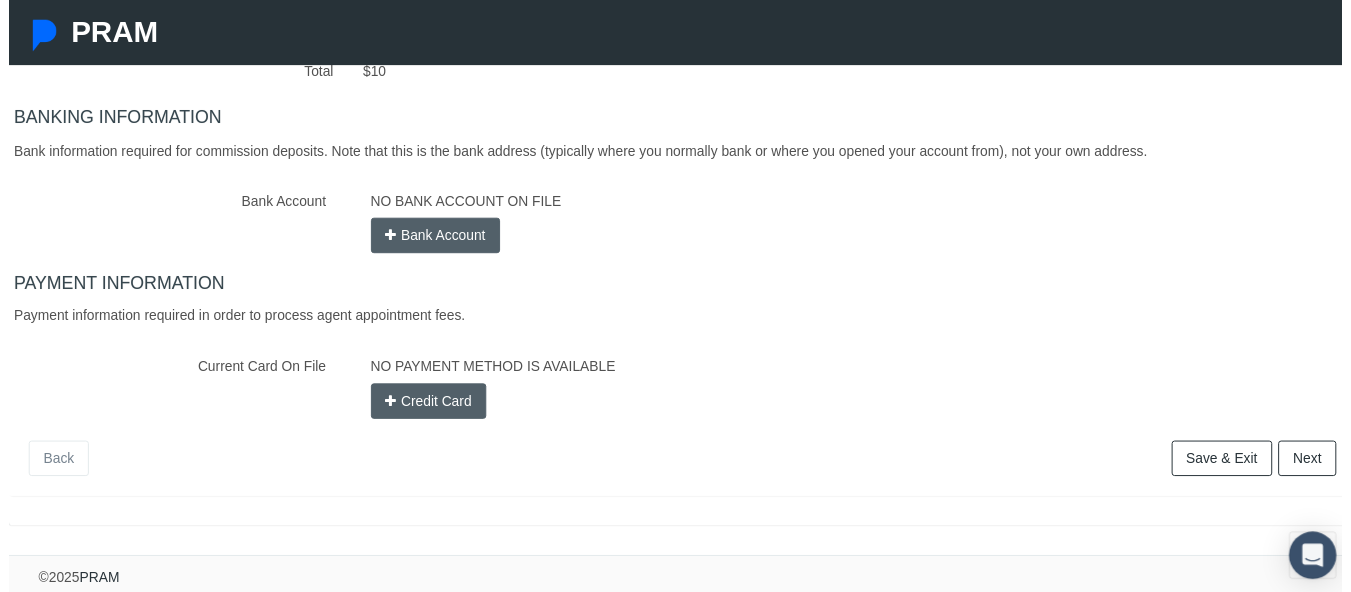 click on "Bank Account" at bounding box center [433, 239] 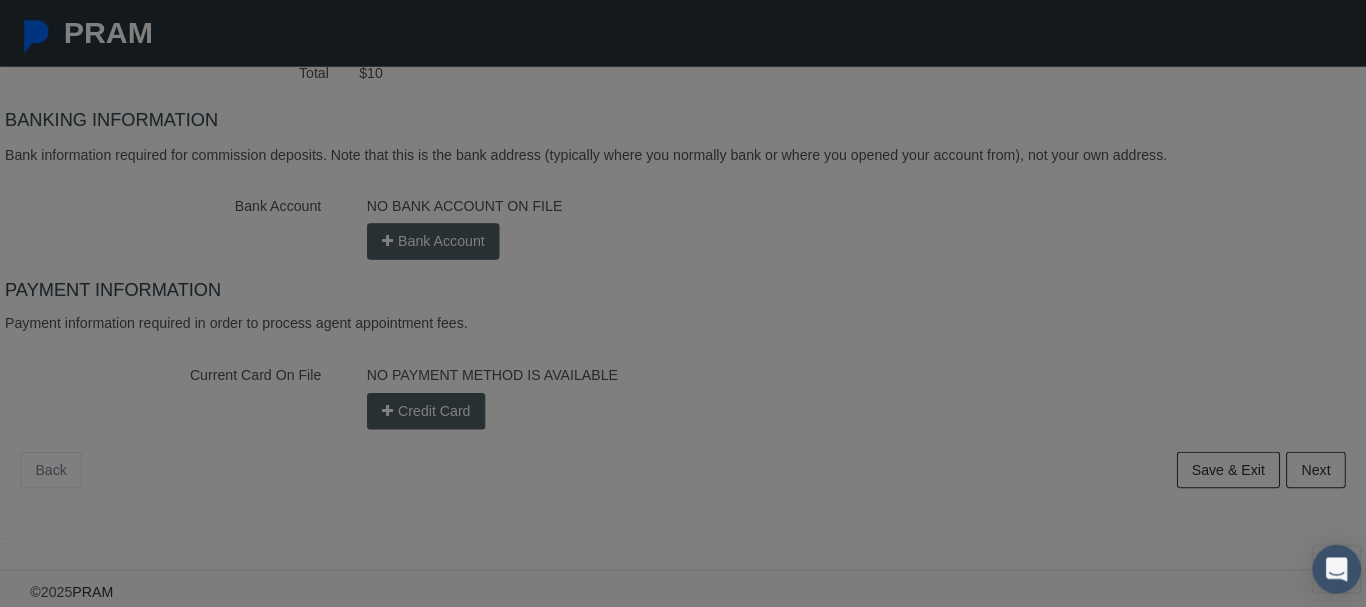 scroll, scrollTop: 521, scrollLeft: 0, axis: vertical 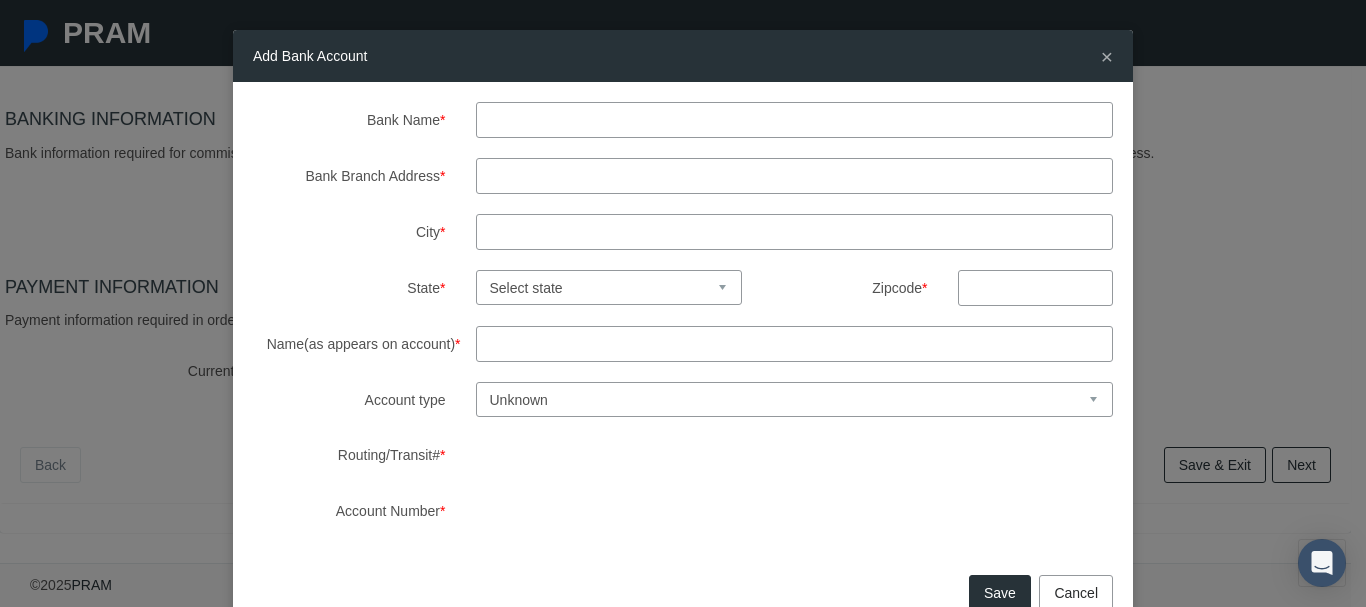 click on "Bank Name  *" at bounding box center [795, 120] 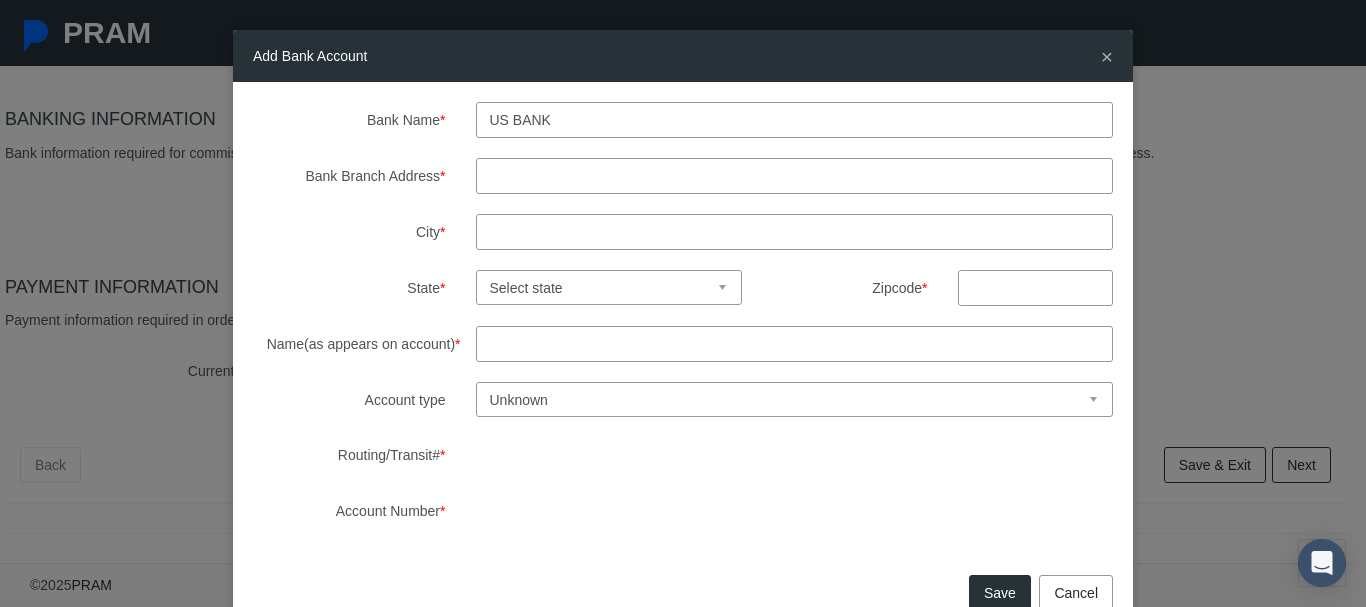 type on "US bank" 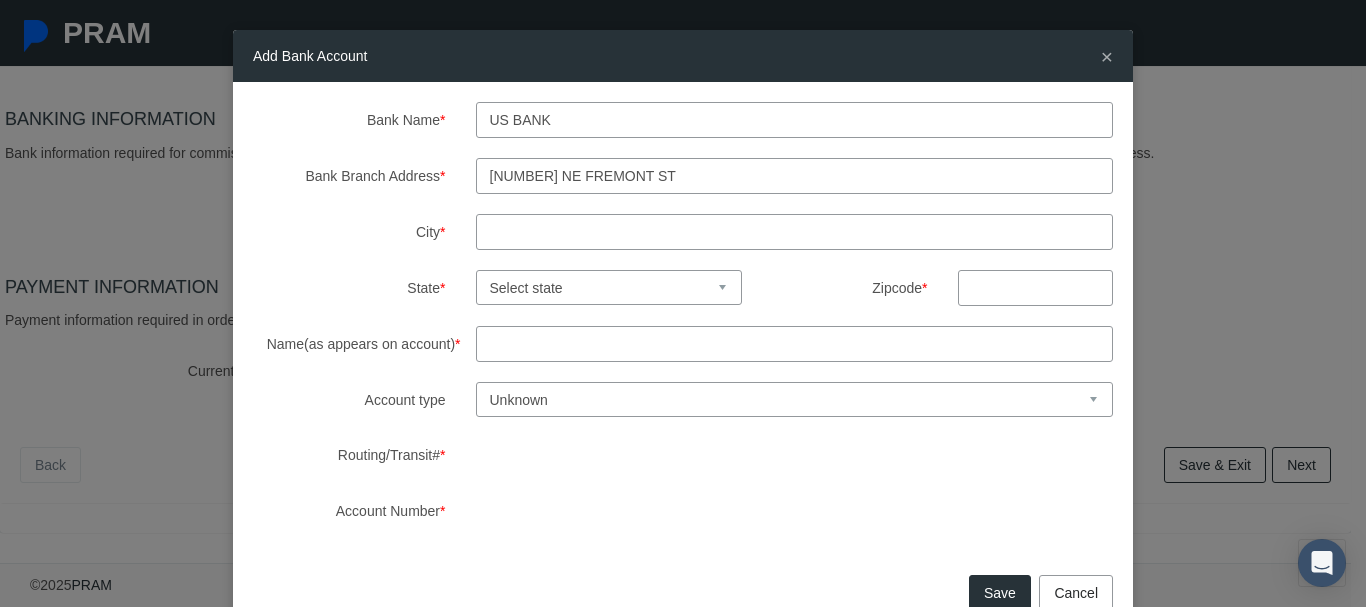 type on "7200 ne fremont st" 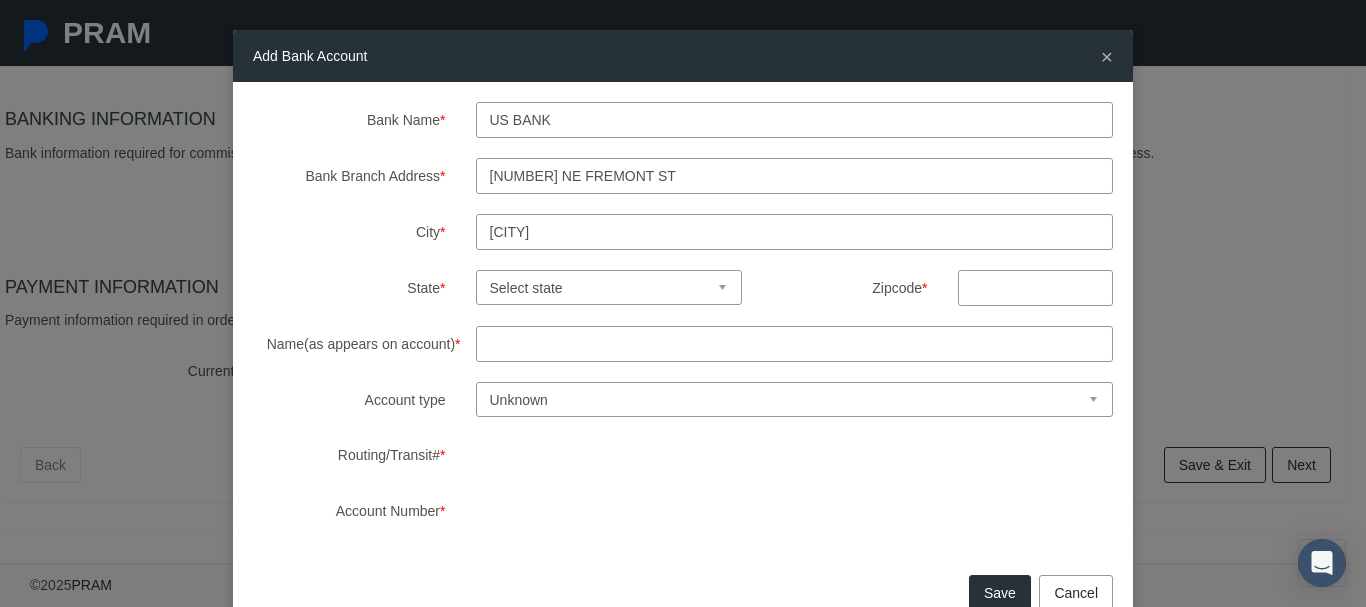type on "portland" 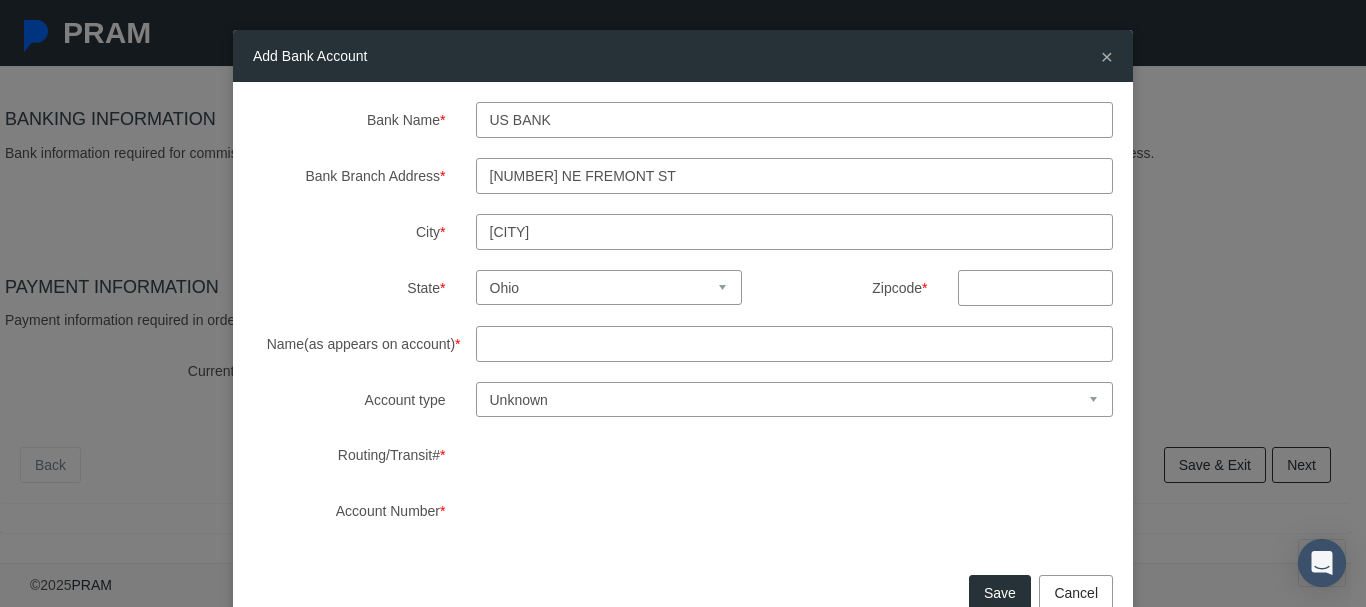select on "OR" 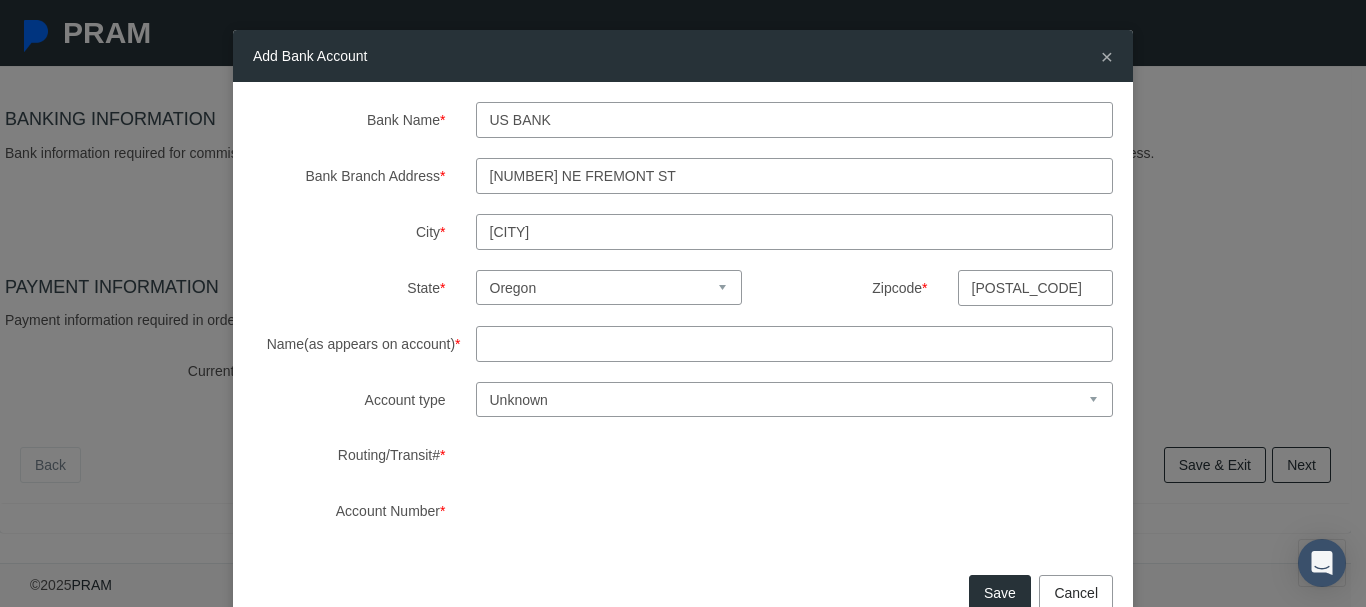 type on "97213" 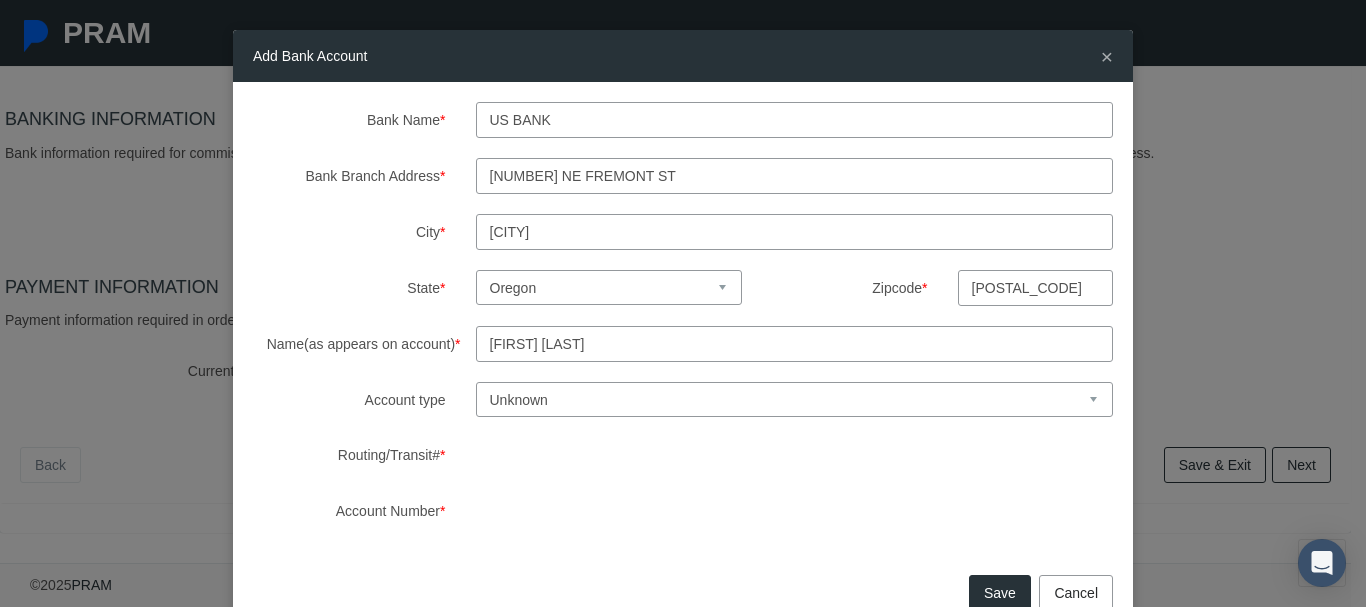 type on "amanda jayne" 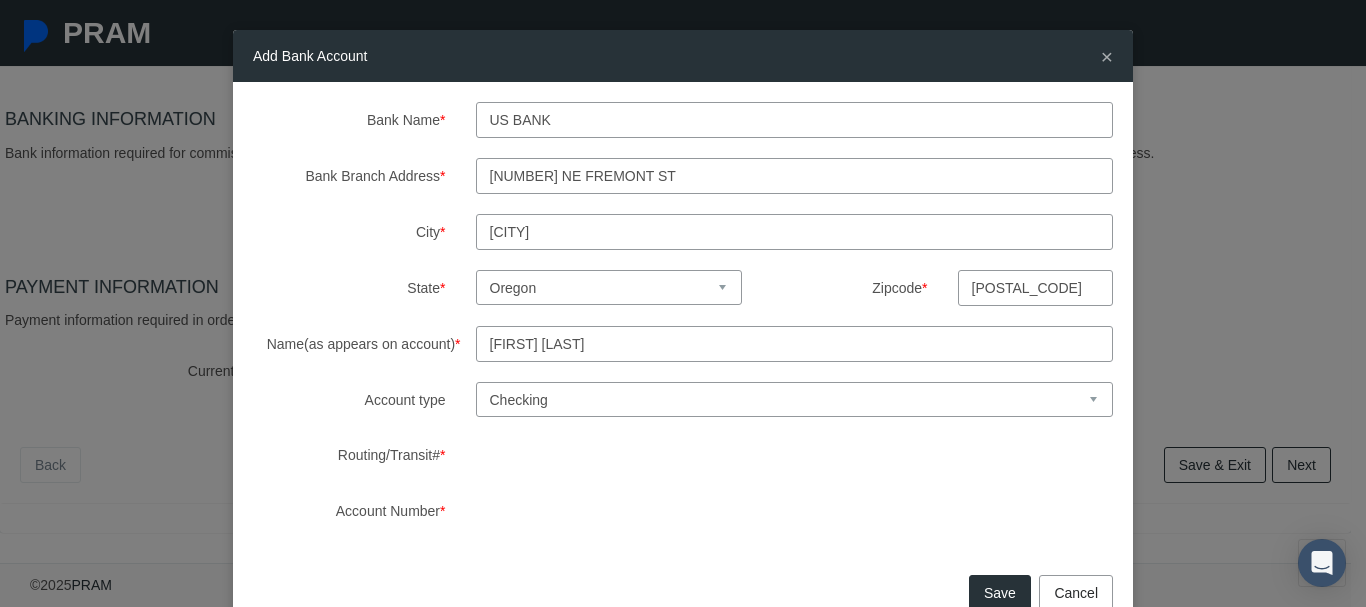 click on "Save" at bounding box center [1000, 593] 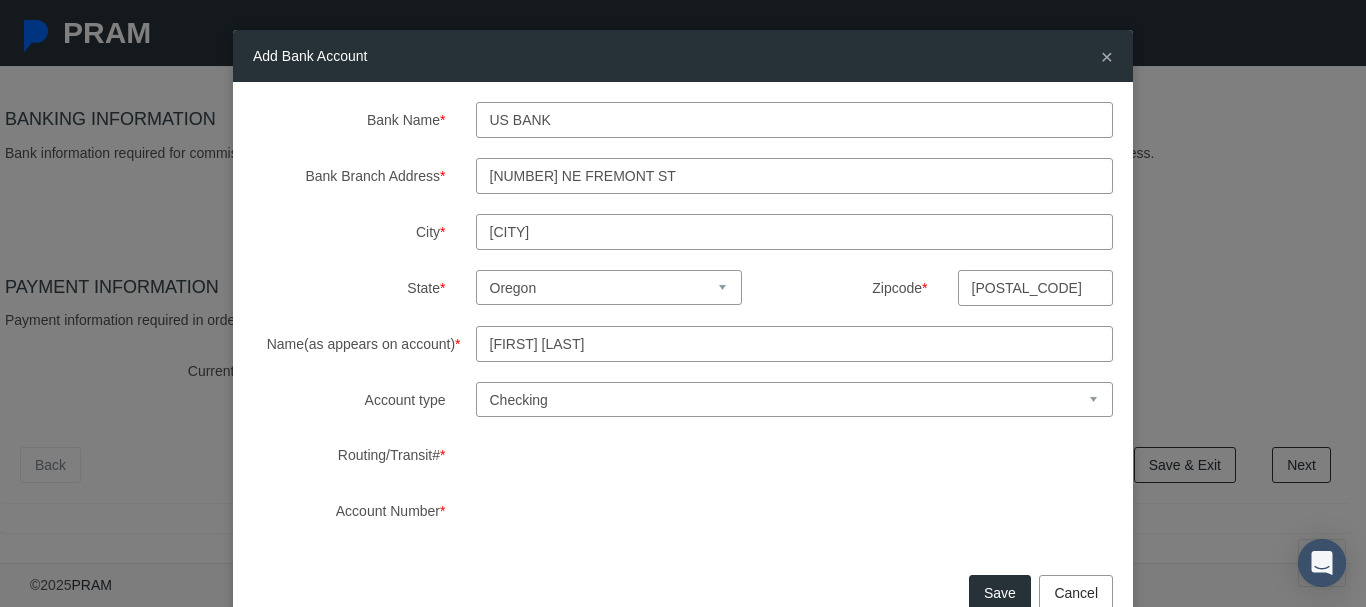 scroll, scrollTop: 488, scrollLeft: 0, axis: vertical 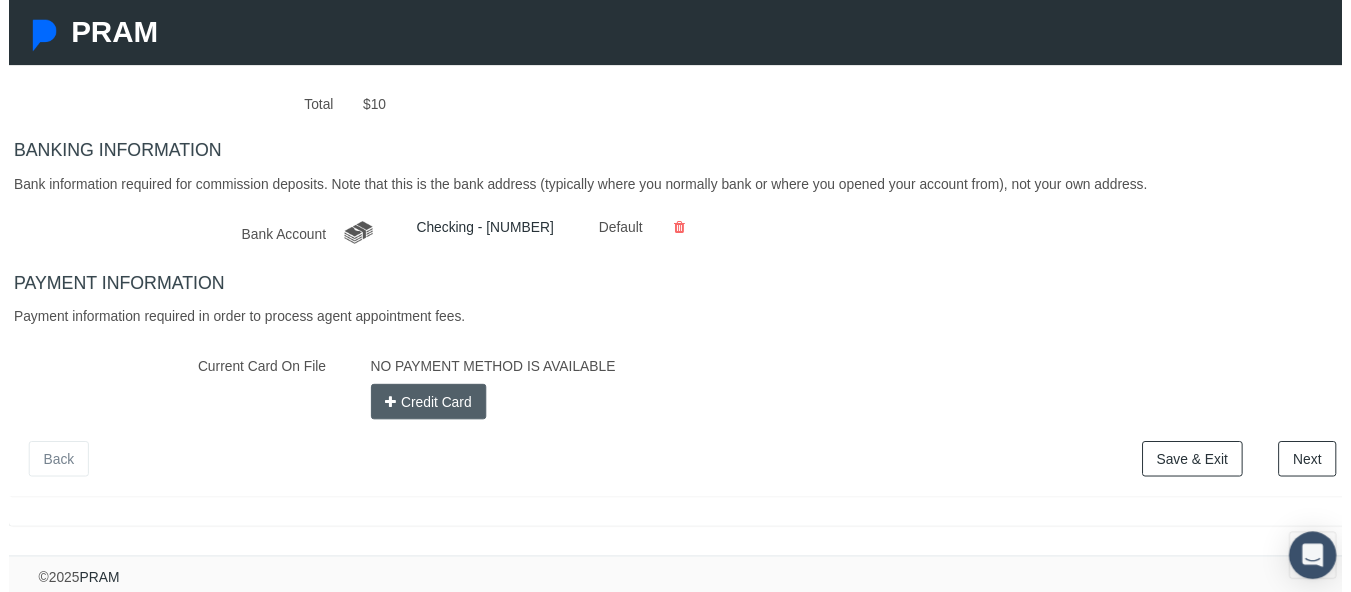click on "Next" at bounding box center (1316, 465) 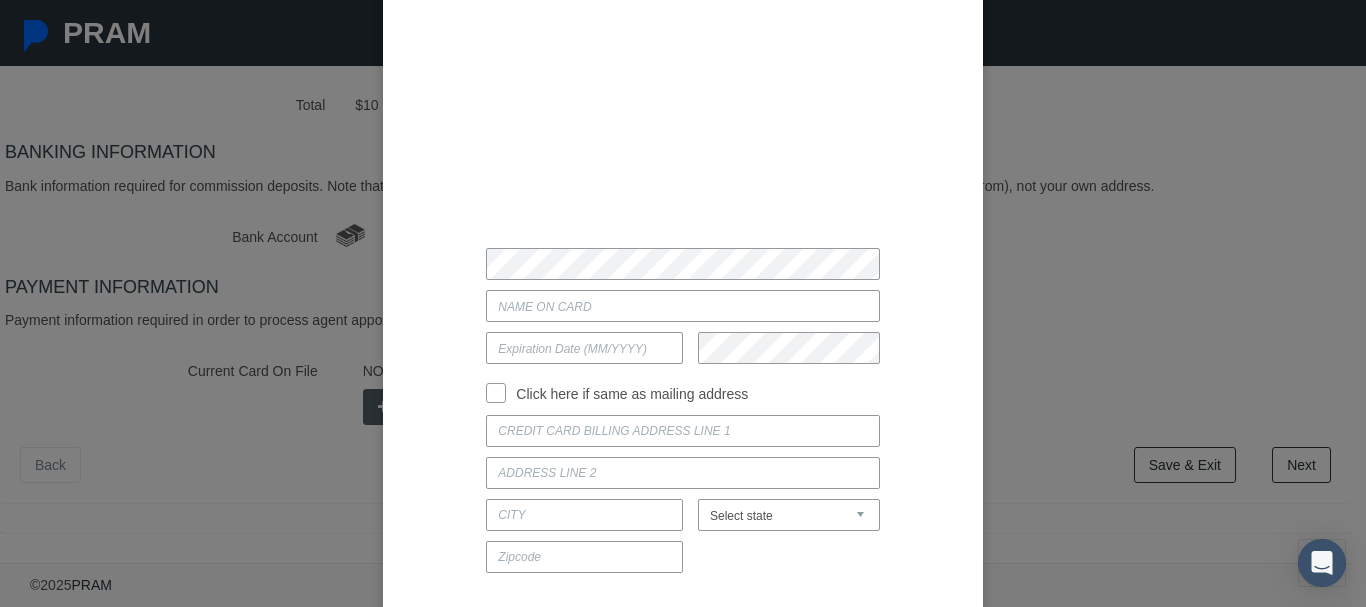 scroll, scrollTop: 106, scrollLeft: 0, axis: vertical 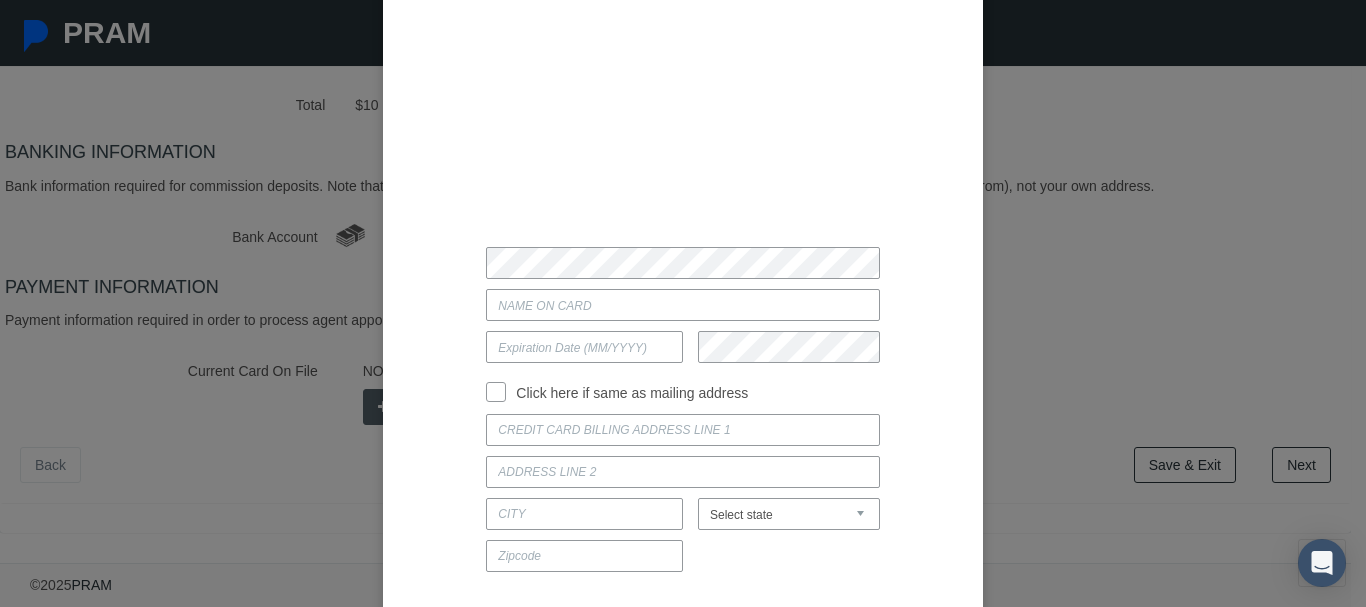 type on "Amanda Jayne" 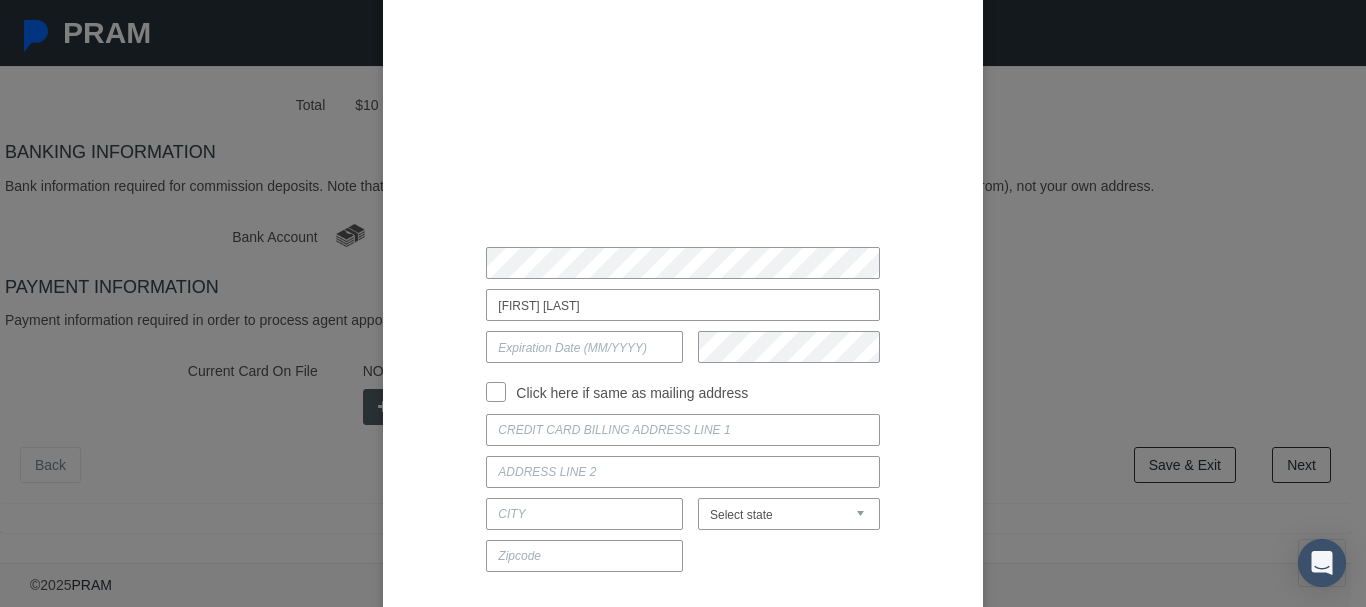 type on "11/2028" 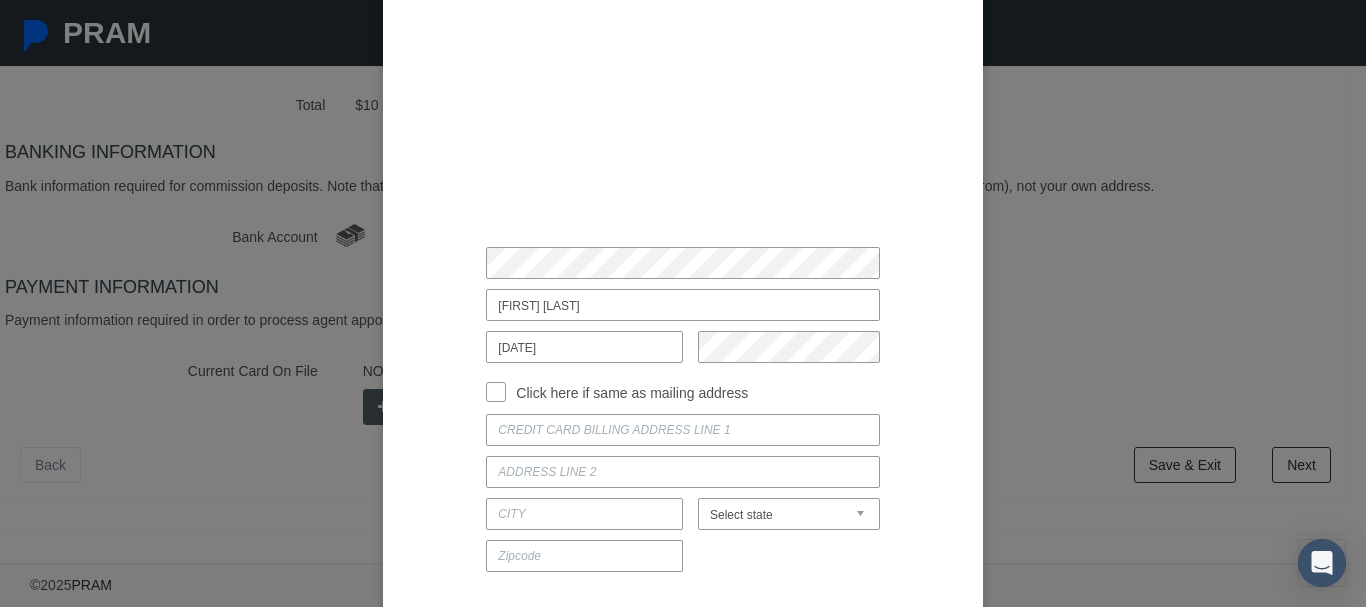 click at bounding box center [682, 430] 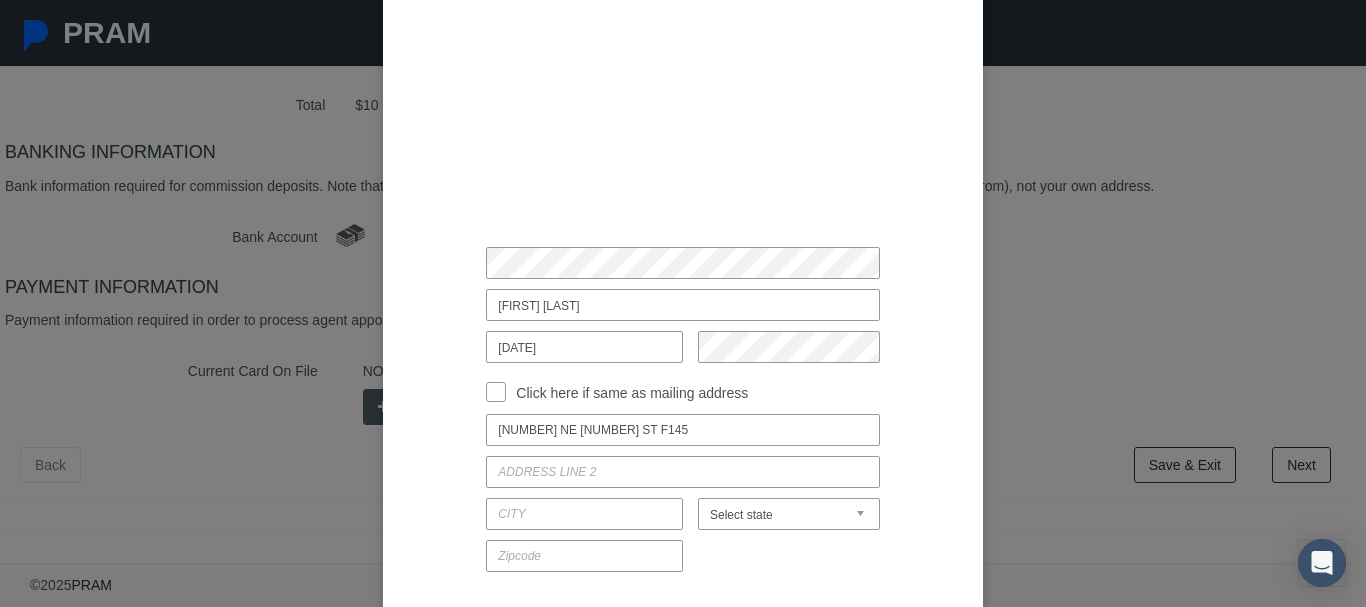 type on "GRESHAM" 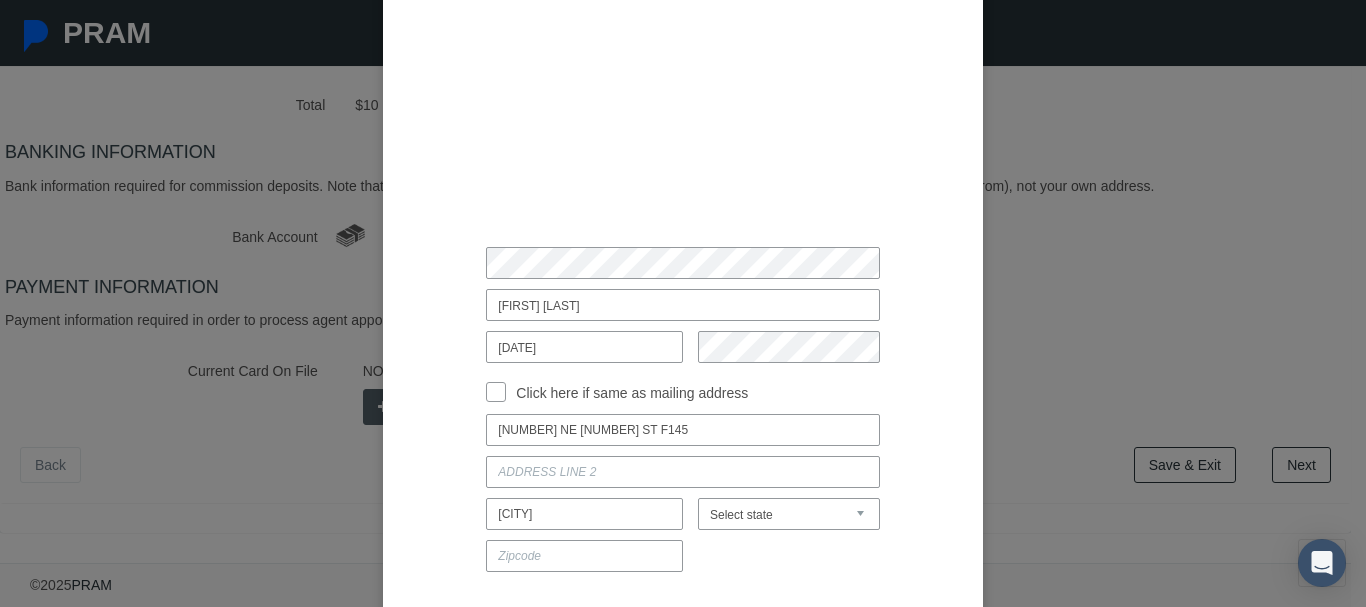 select on "OR" 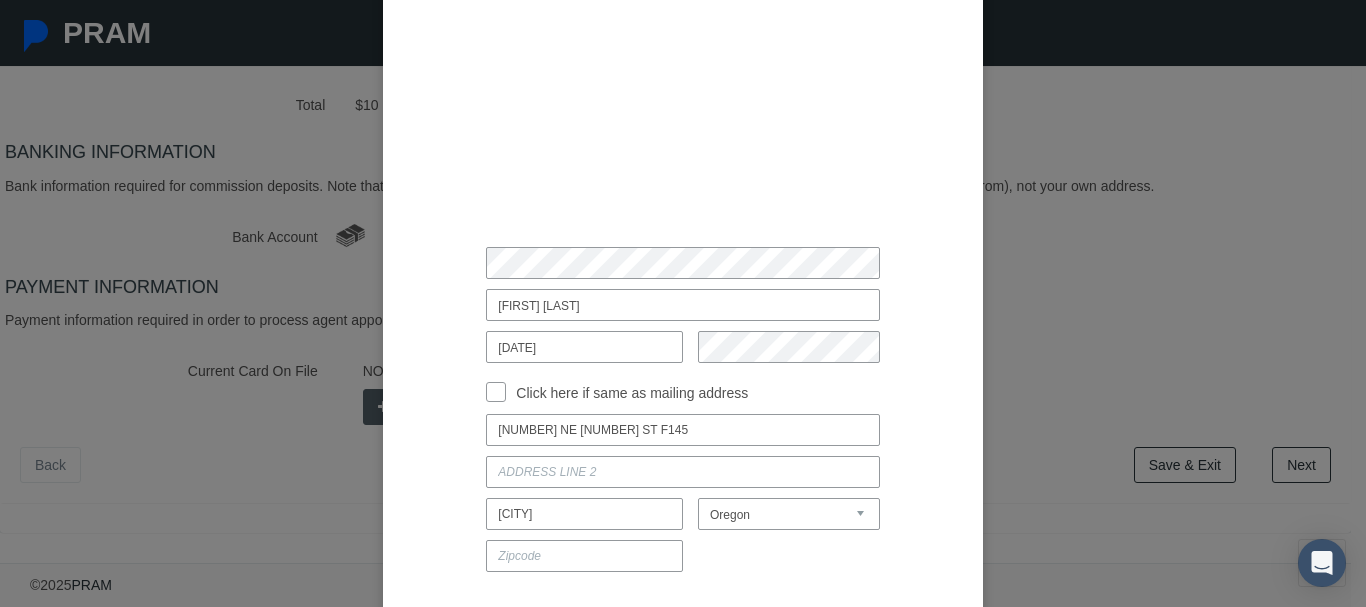 type on "97030" 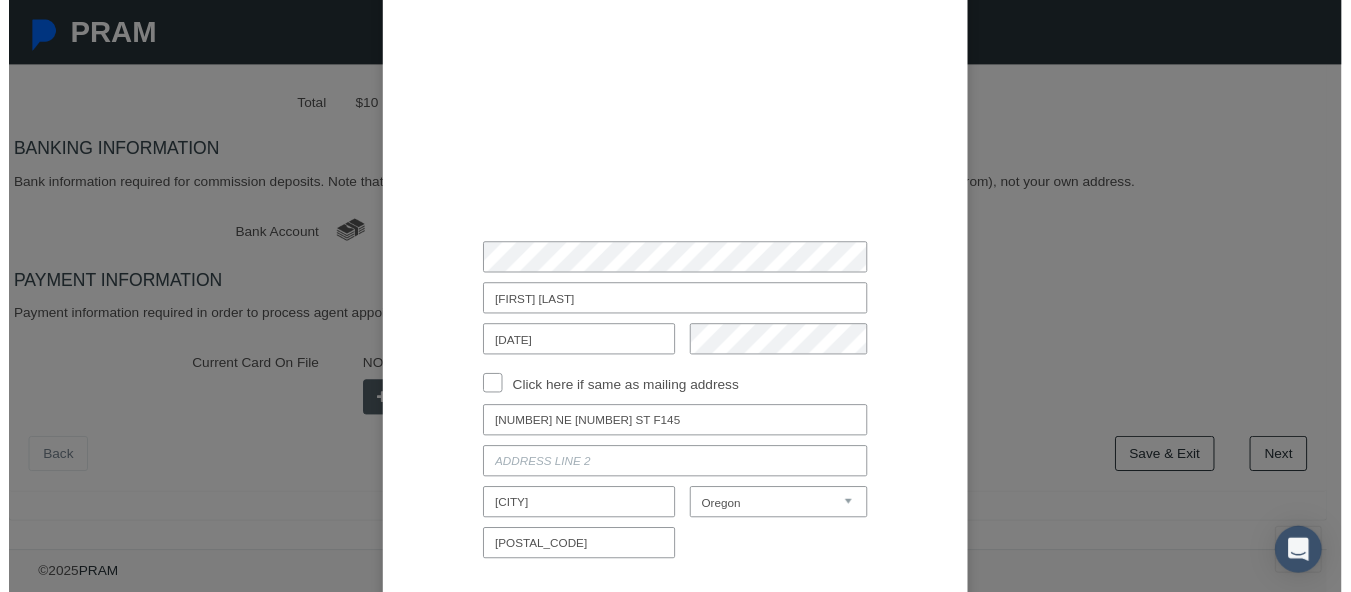 scroll, scrollTop: 193, scrollLeft: 0, axis: vertical 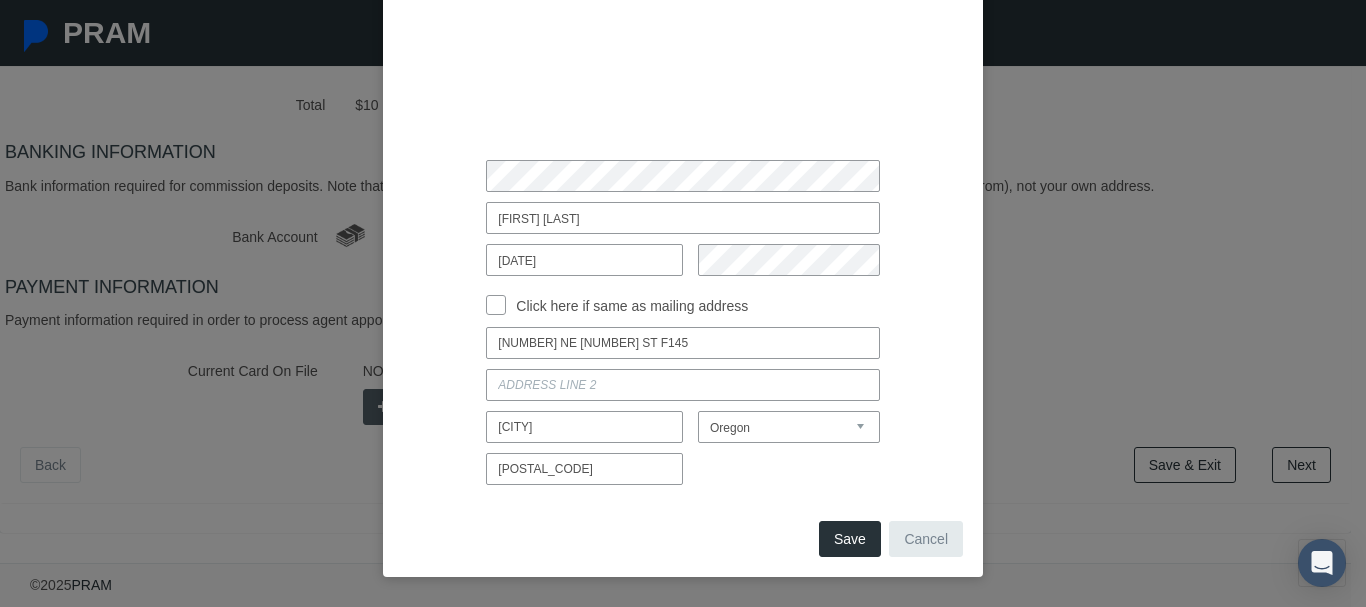 click on "Save" at bounding box center [850, 539] 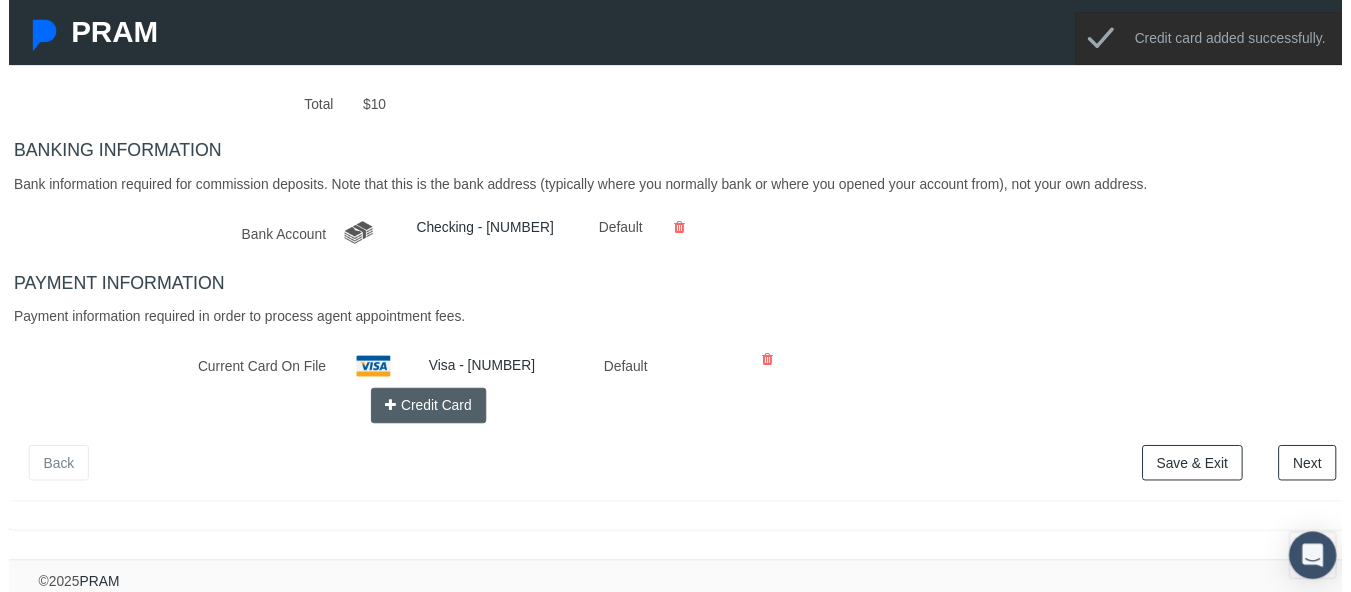 click on "Next" at bounding box center [1316, 469] 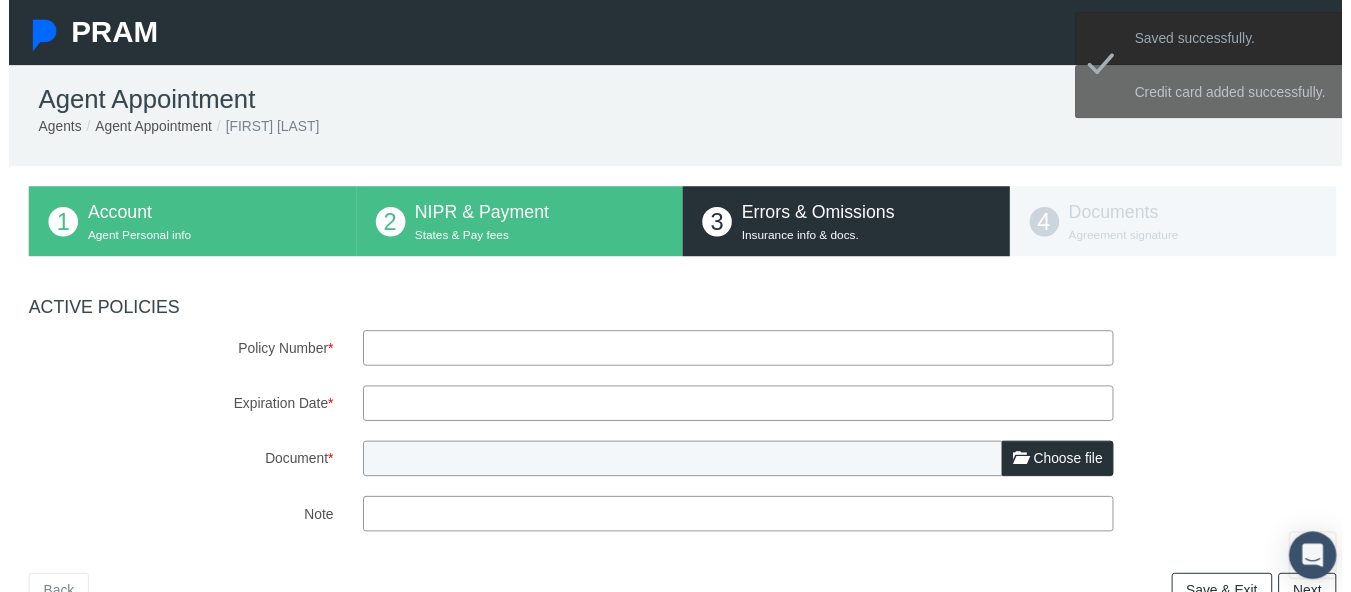 scroll, scrollTop: 0, scrollLeft: 0, axis: both 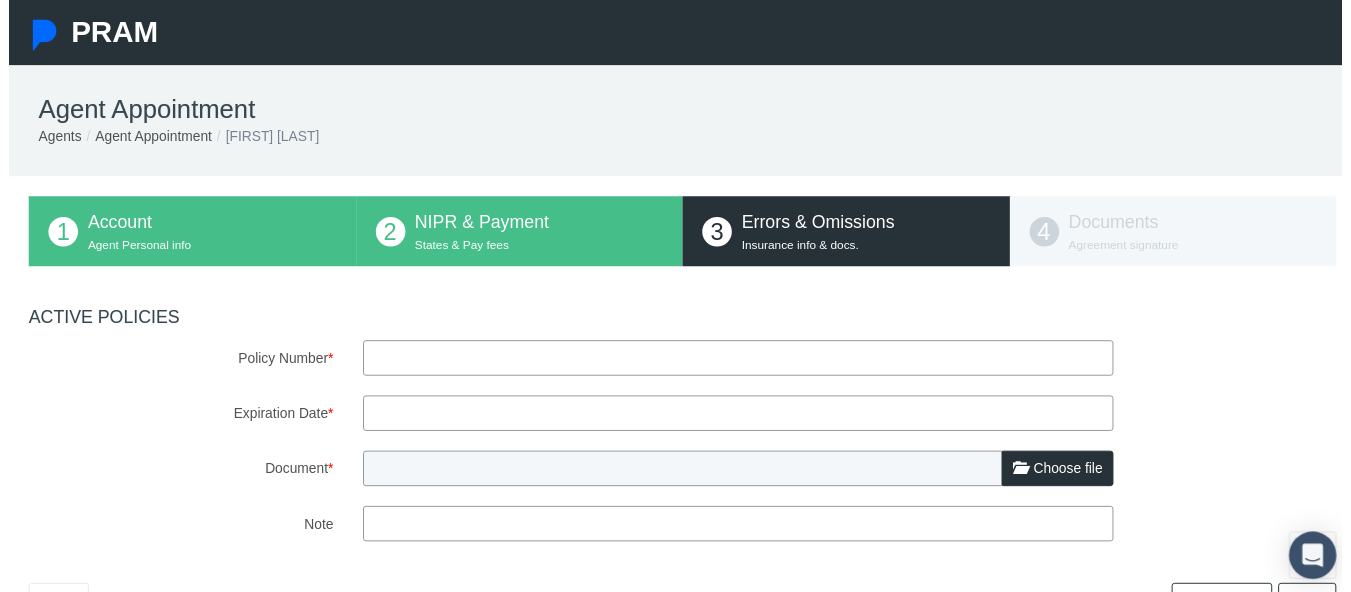 paste on "NXTR3X3TFQ-00-PL" 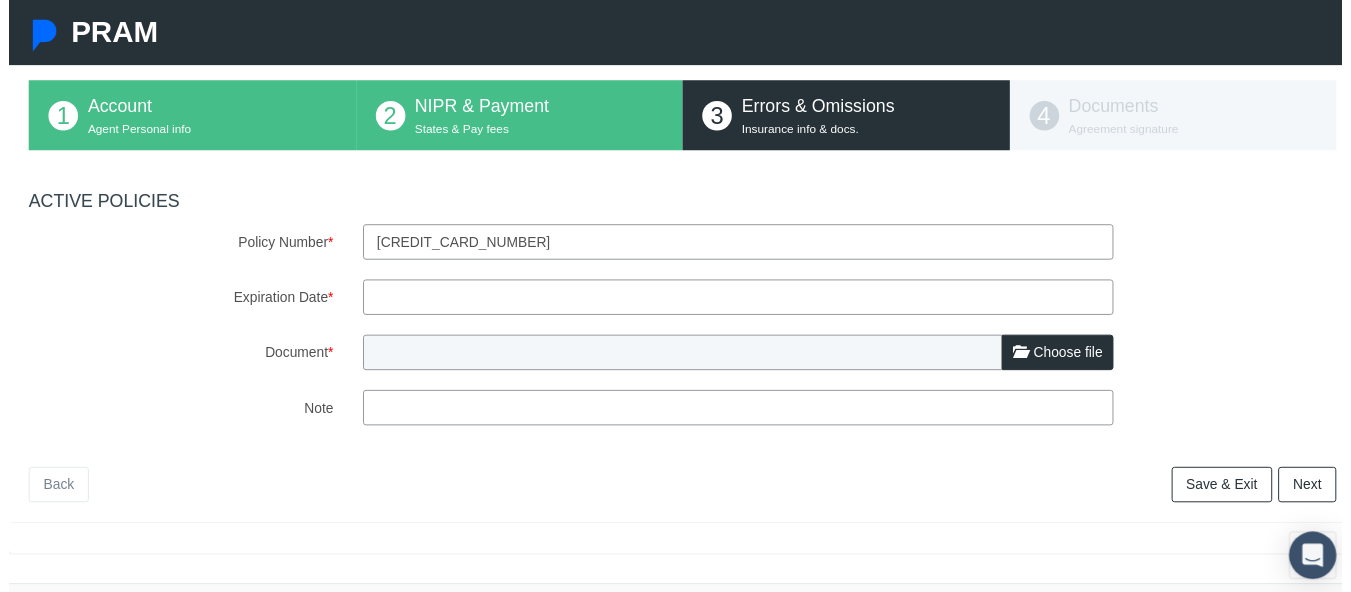 scroll, scrollTop: 119, scrollLeft: 0, axis: vertical 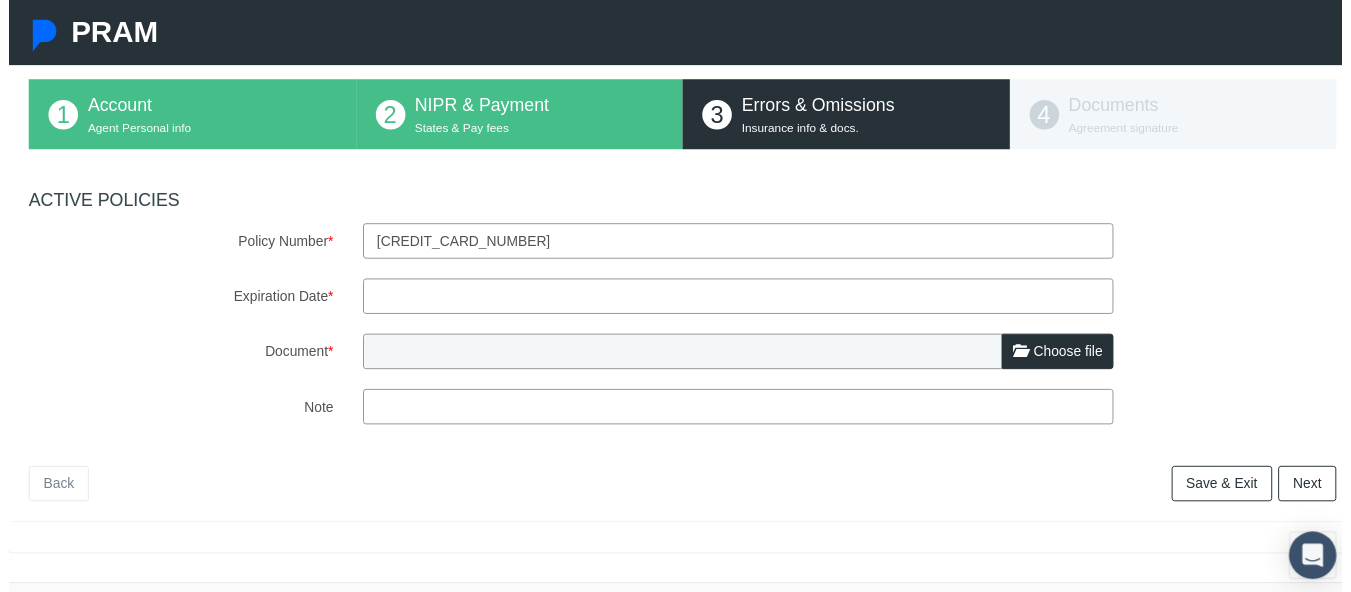 type on "NXTR3X3TFQ-00-PL" 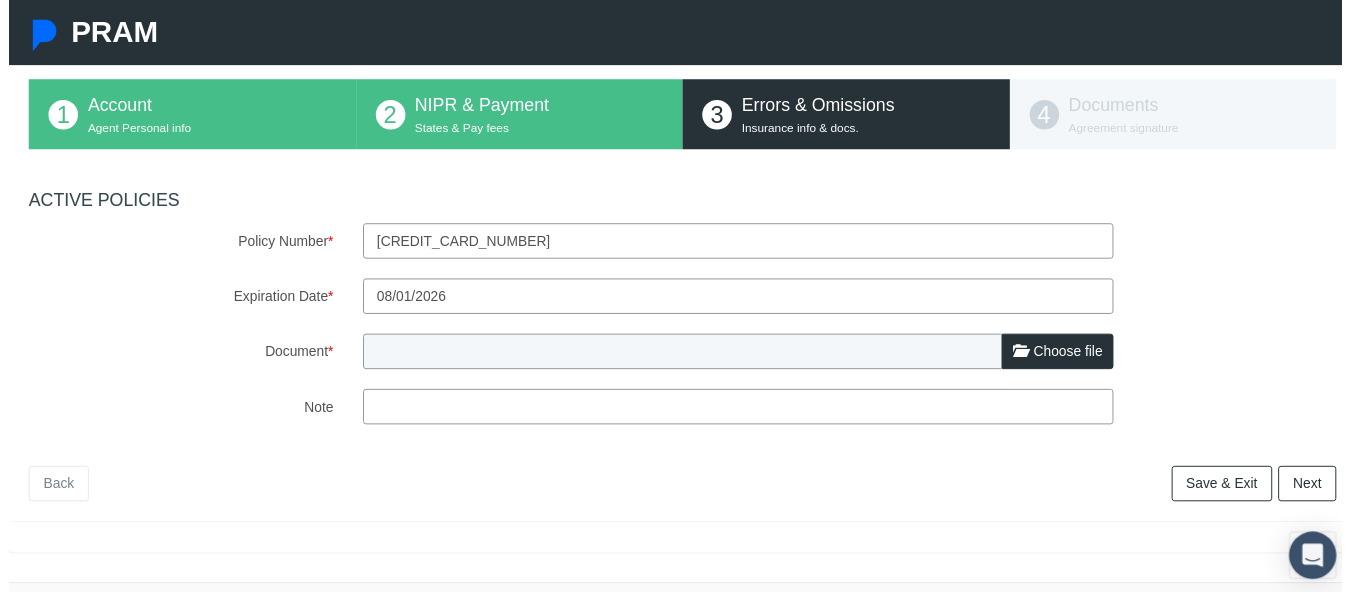 type on "08/01/2026" 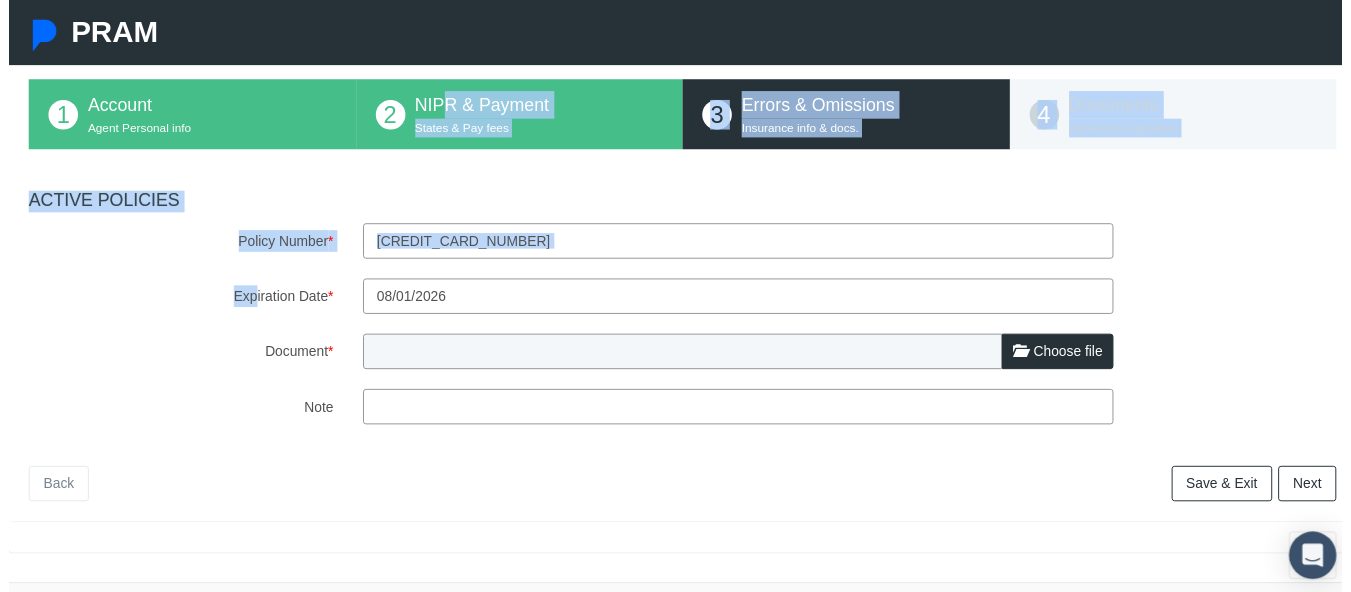 drag, startPoint x: 433, startPoint y: 95, endPoint x: 263, endPoint y: 285, distance: 254.95097 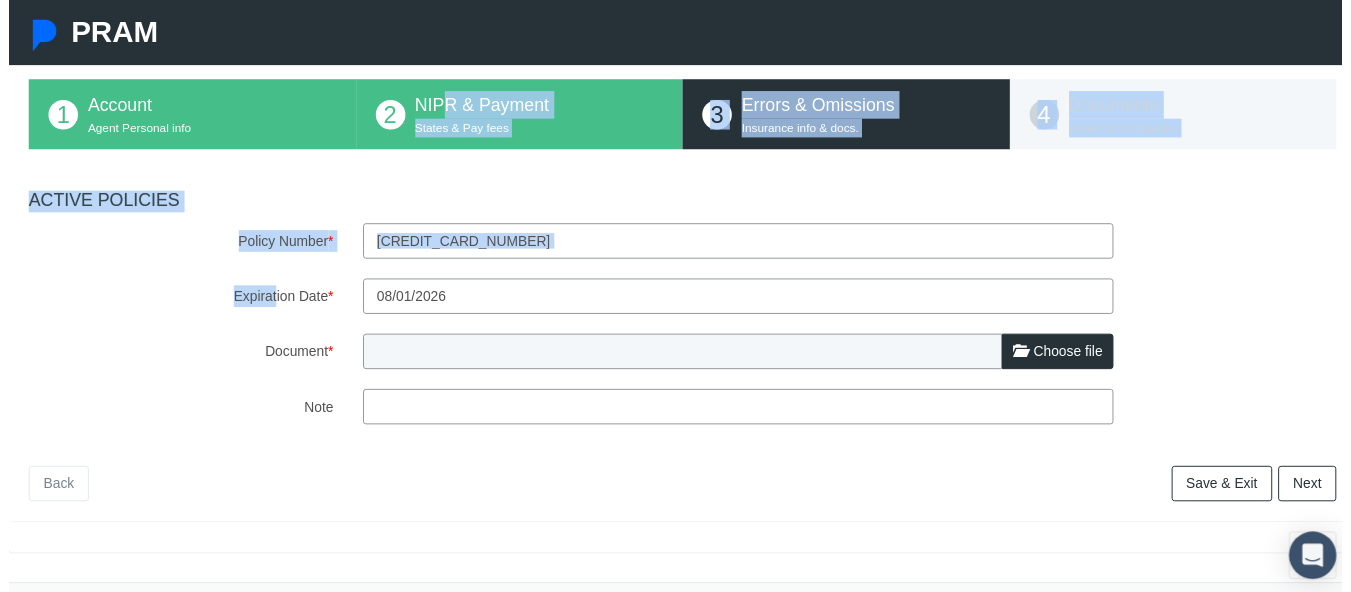 click on "Choose file" at bounding box center [1074, 356] 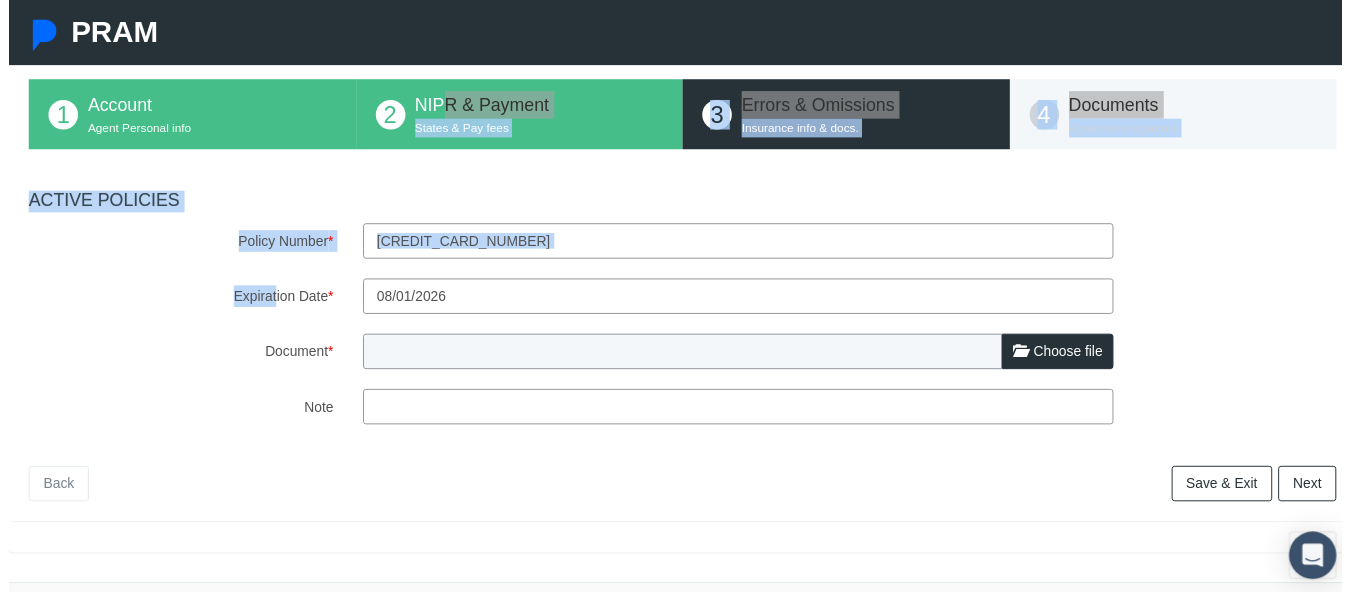 type on "C:\fakepath\COI.pdf" 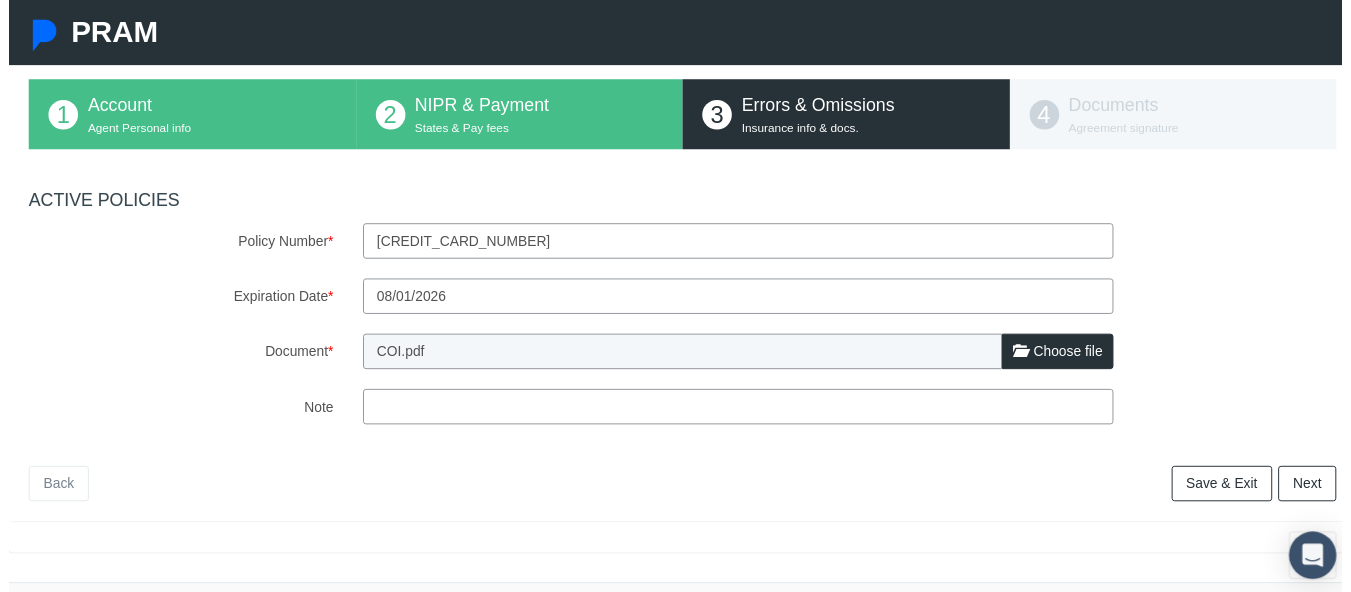 click on "1
Account
Agent Personal info
2
NIPR & Payment
States & Pay fees
3 4 * *" at bounding box center (683, 294) 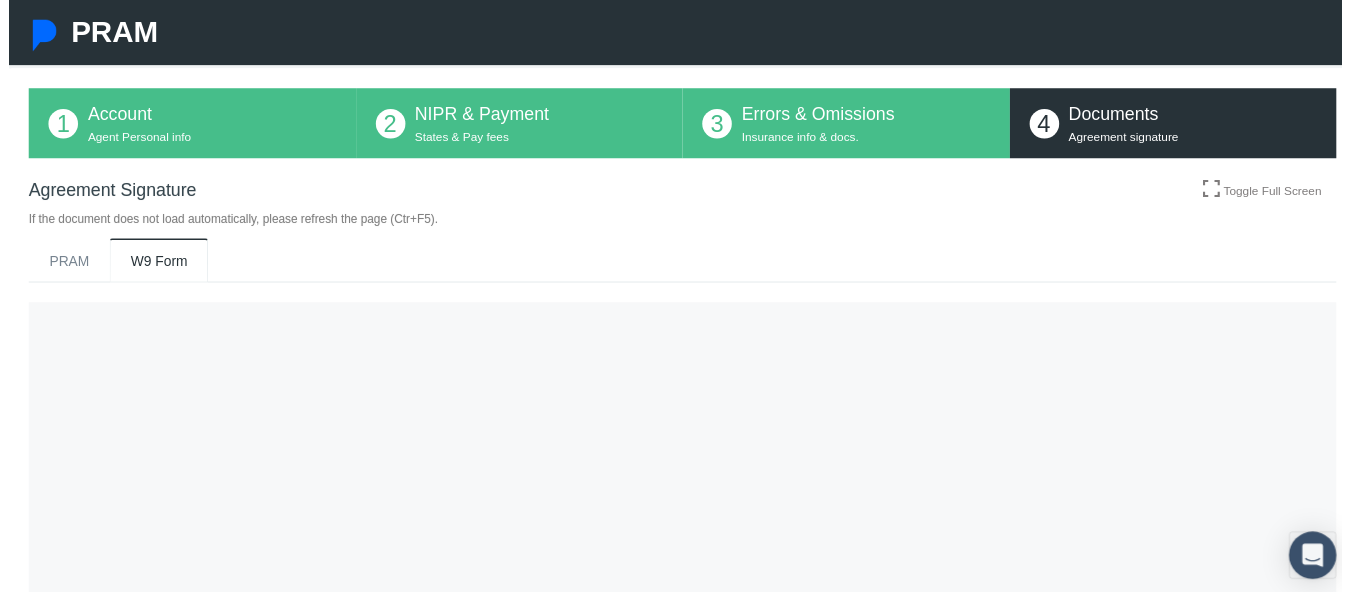 scroll, scrollTop: 354, scrollLeft: 0, axis: vertical 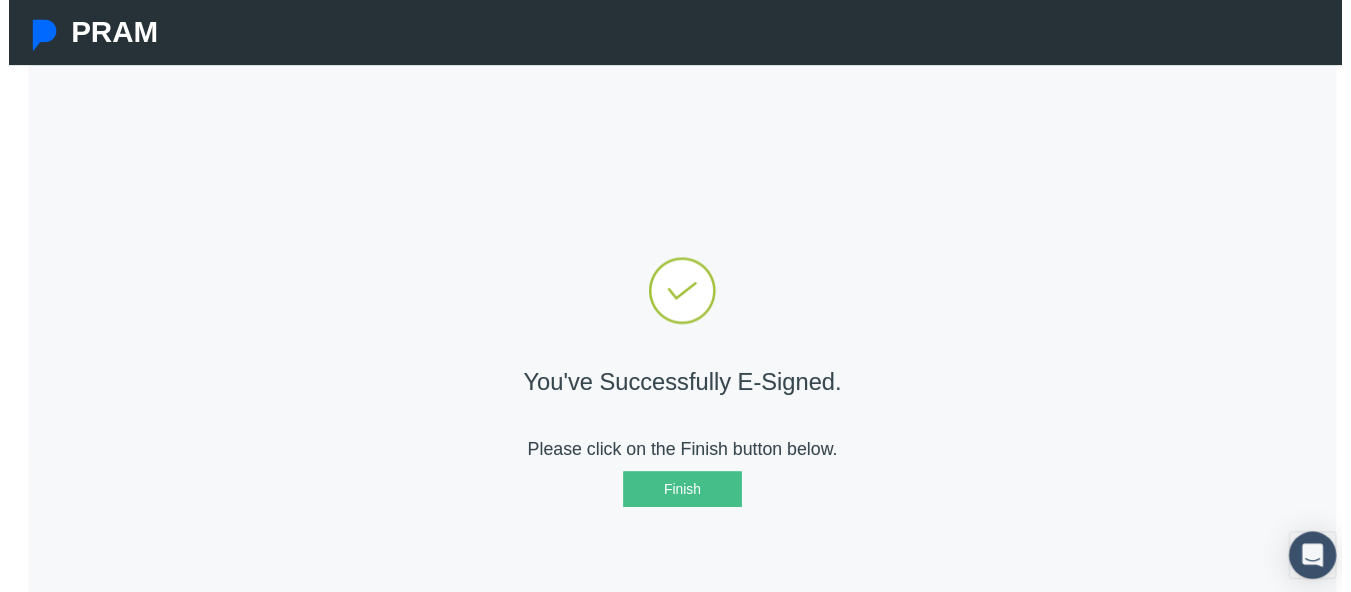 click on "Finish" at bounding box center (683, 496) 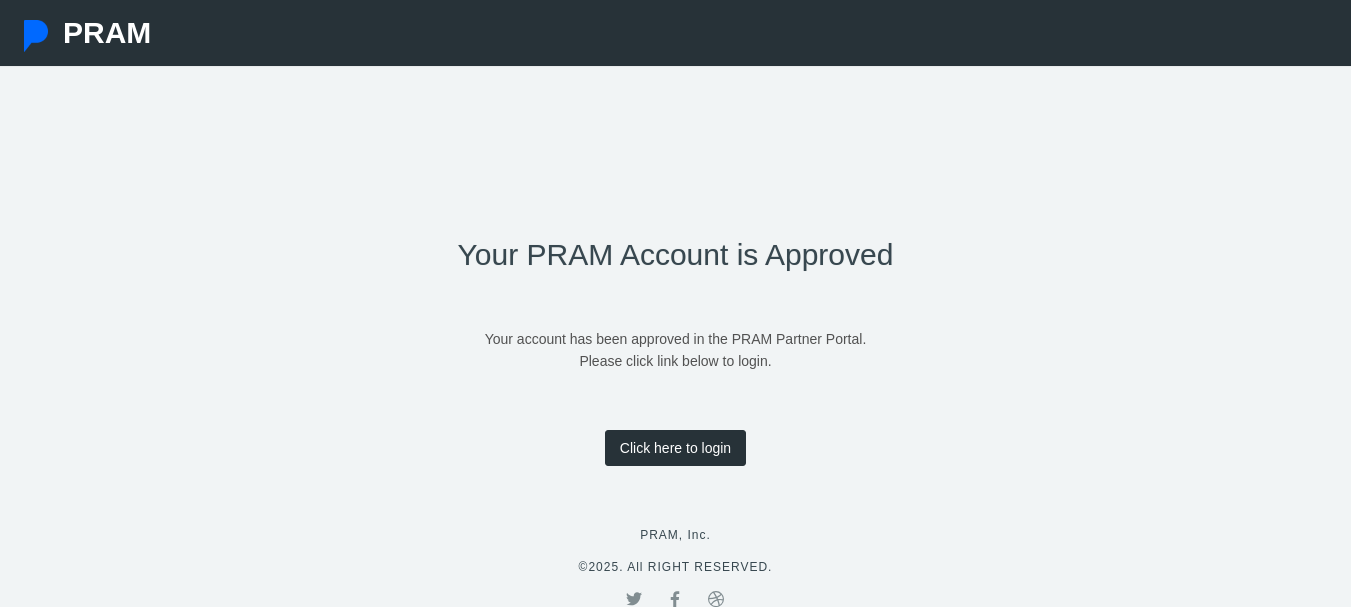scroll, scrollTop: 0, scrollLeft: 0, axis: both 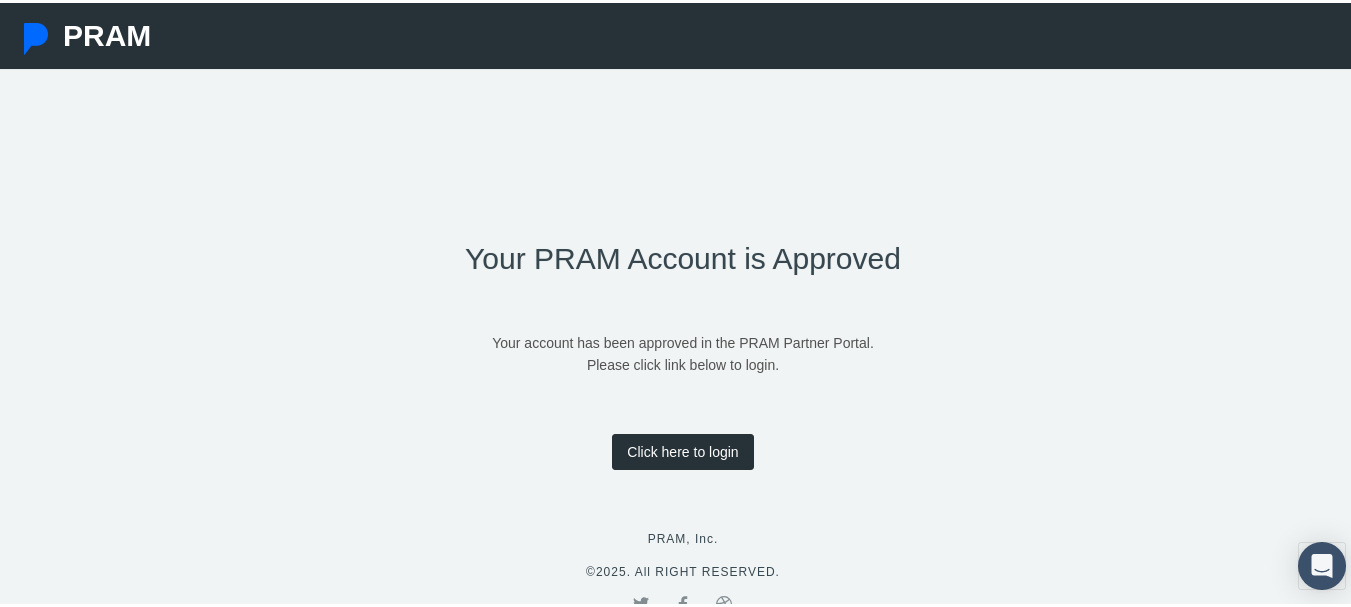 click on "Click here to login" at bounding box center [682, 449] 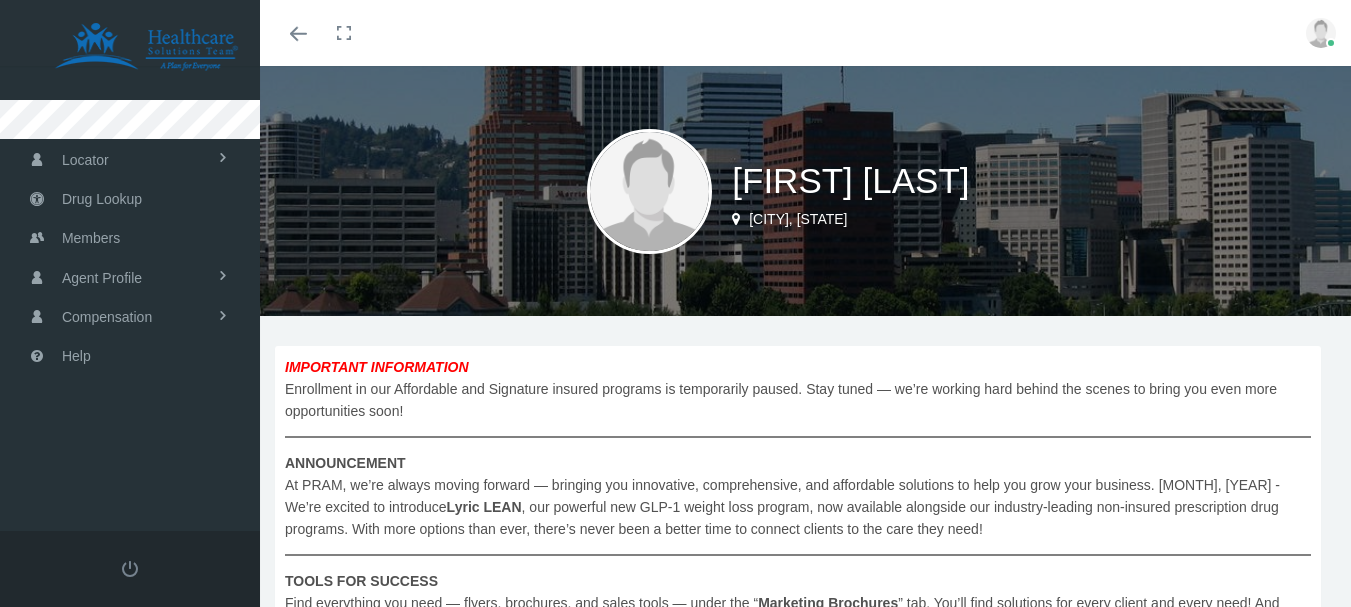 scroll, scrollTop: 0, scrollLeft: 0, axis: both 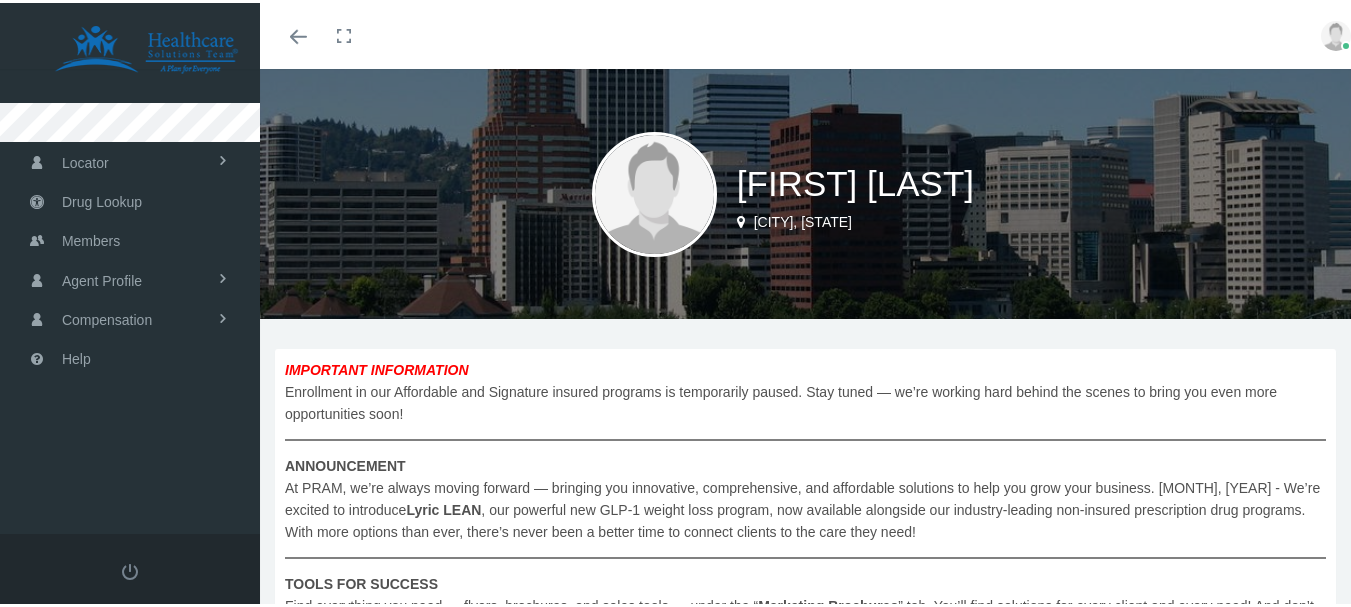 click at bounding box center (654, 191) 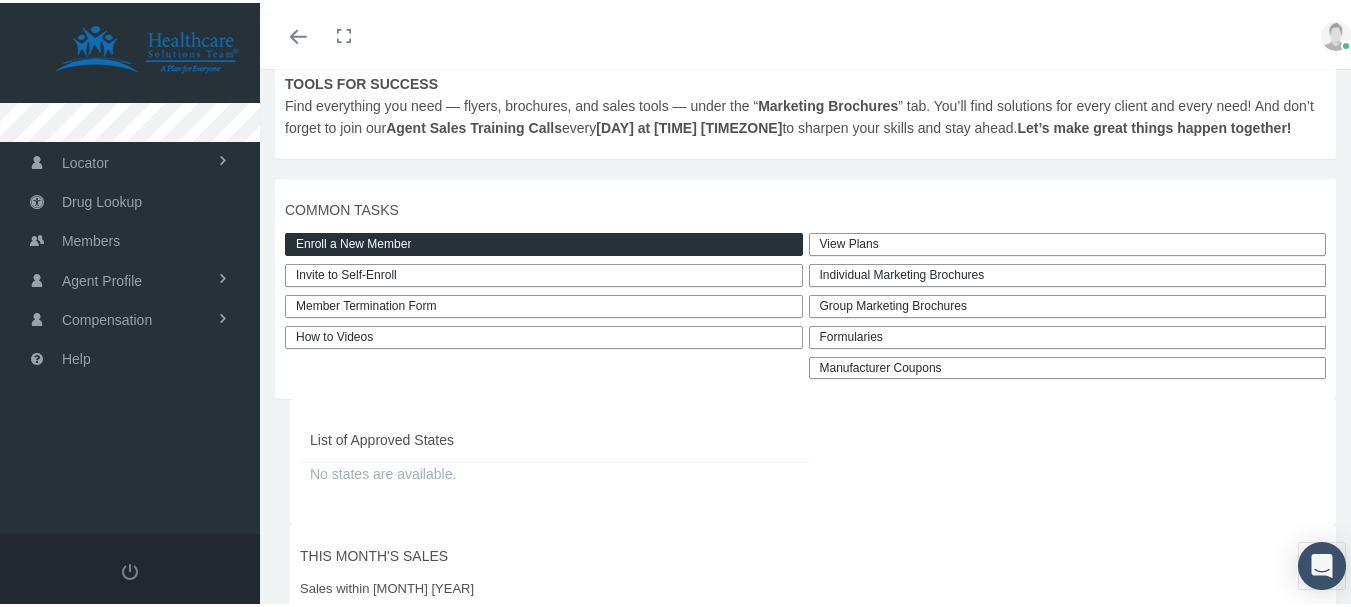 scroll, scrollTop: 503, scrollLeft: 0, axis: vertical 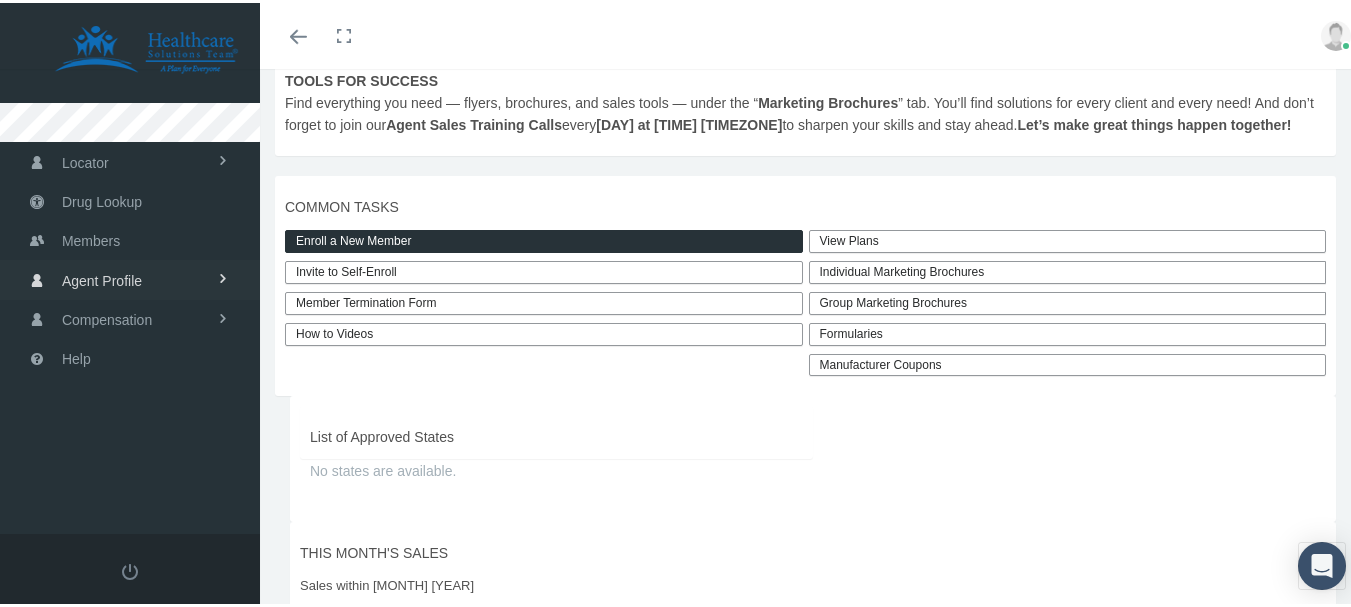 click on "Agent Profile" at bounding box center [130, 276] 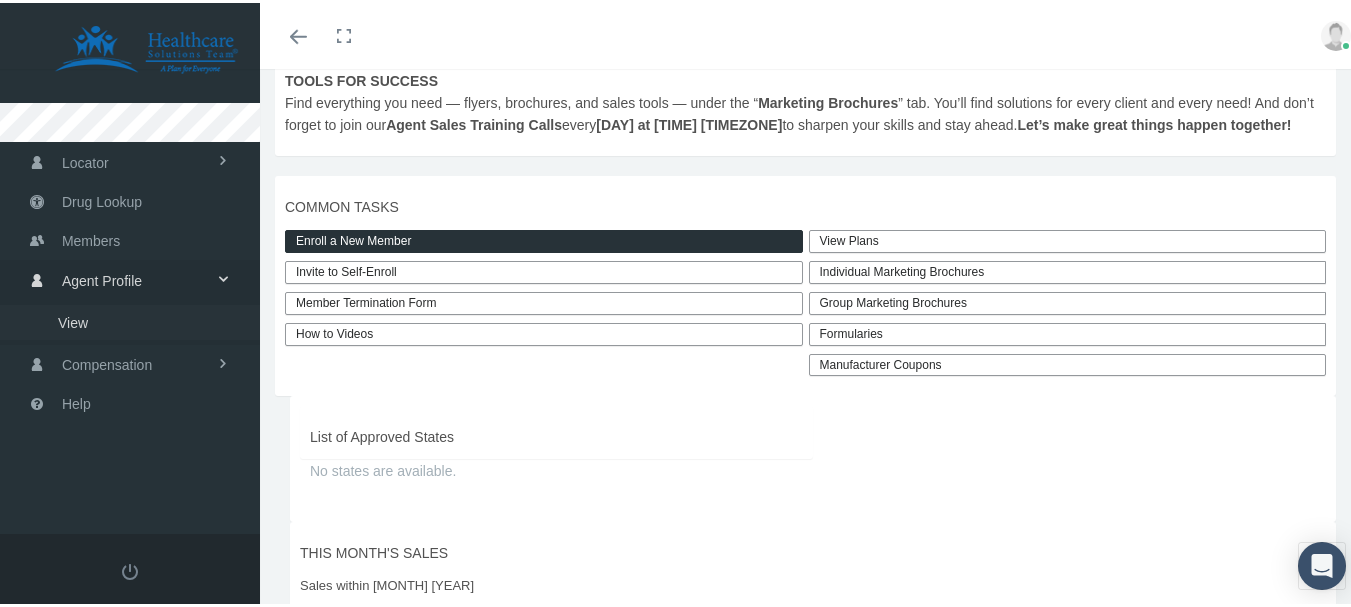 click on "View" at bounding box center (130, 319) 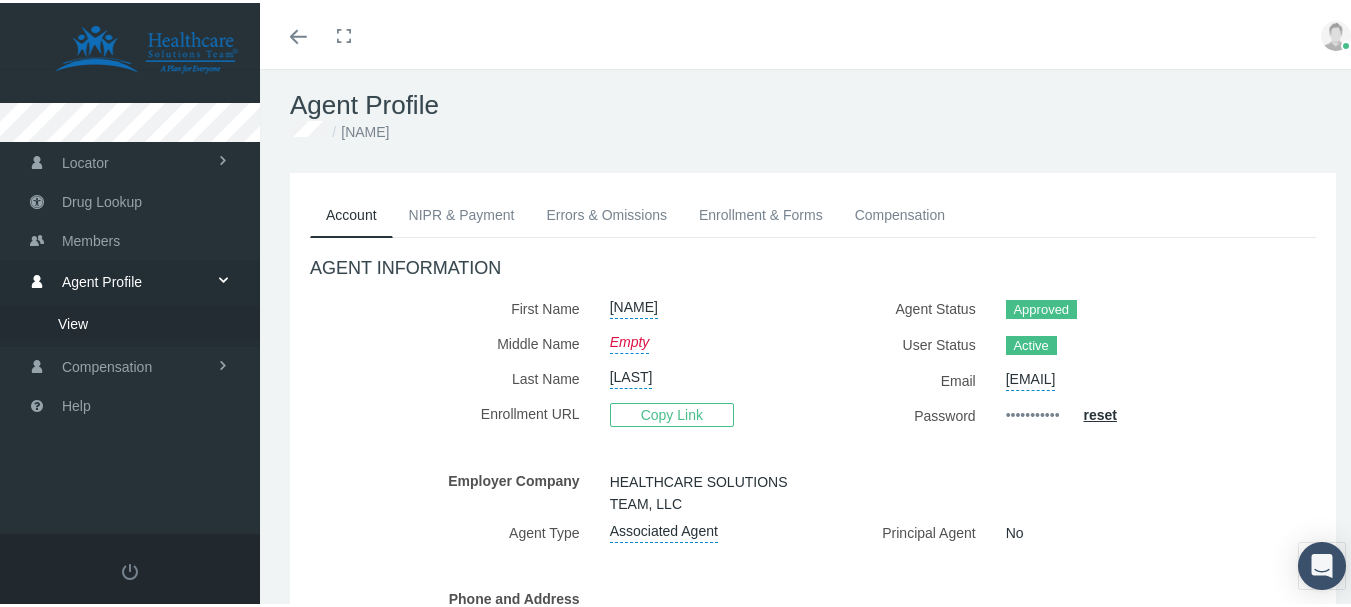 scroll, scrollTop: 0, scrollLeft: 0, axis: both 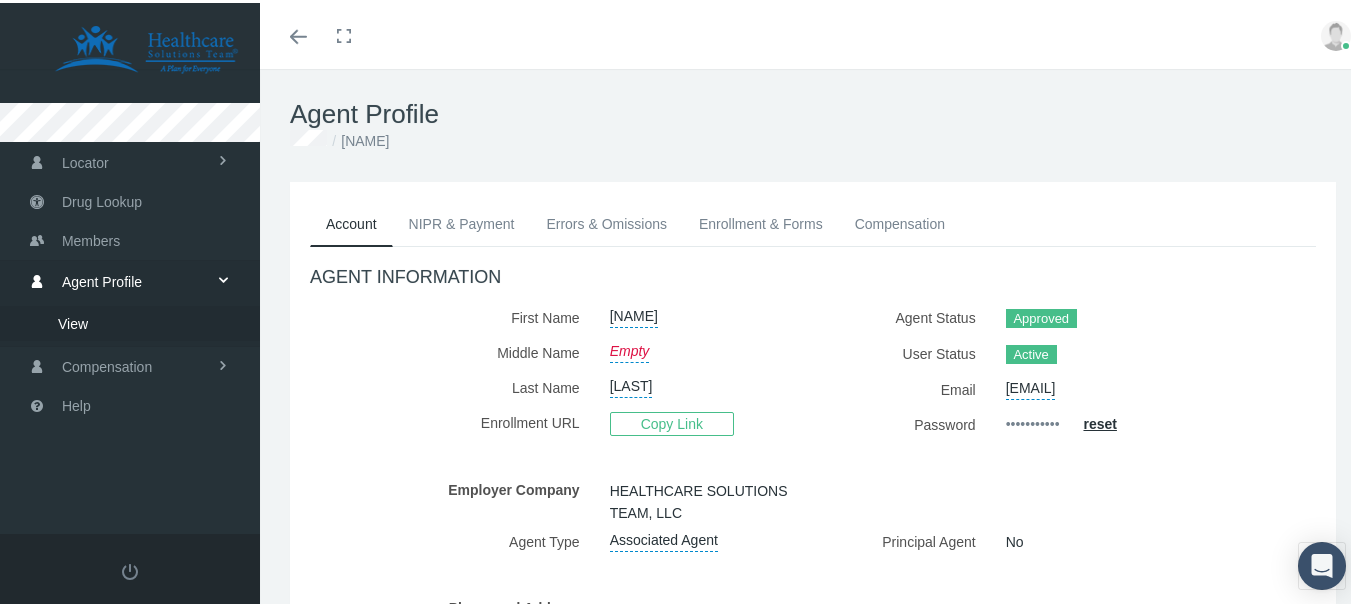 click at bounding box center (1336, 33) 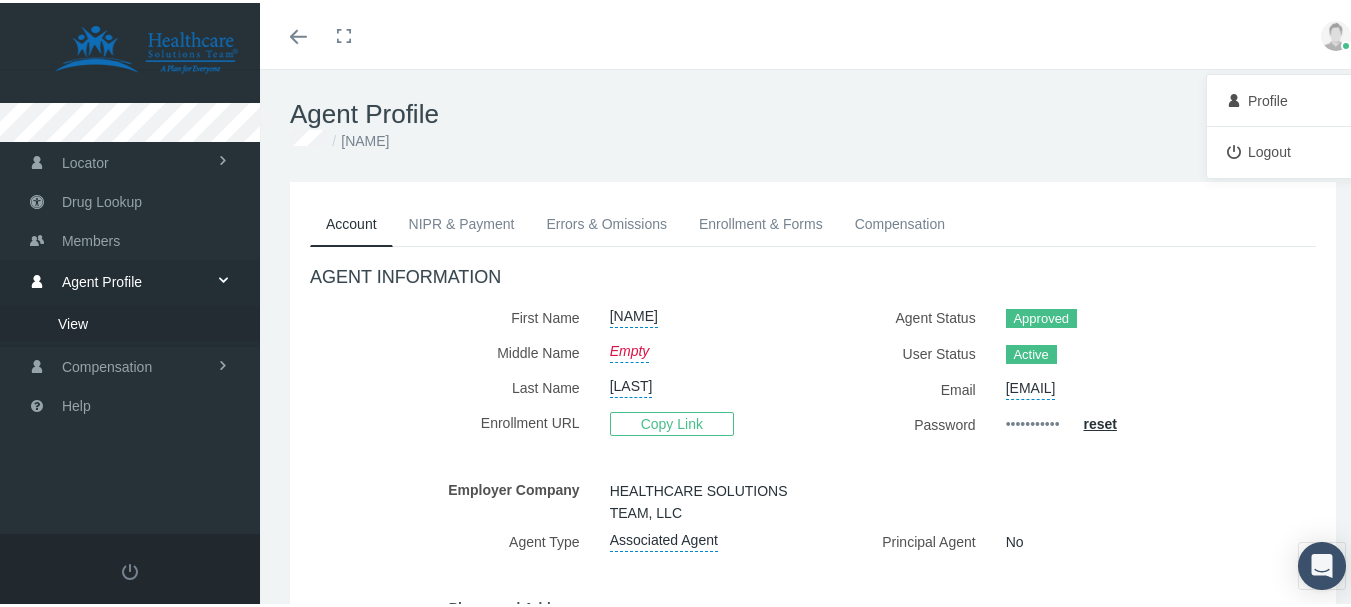 click on "Profile" at bounding box center [1286, 98] 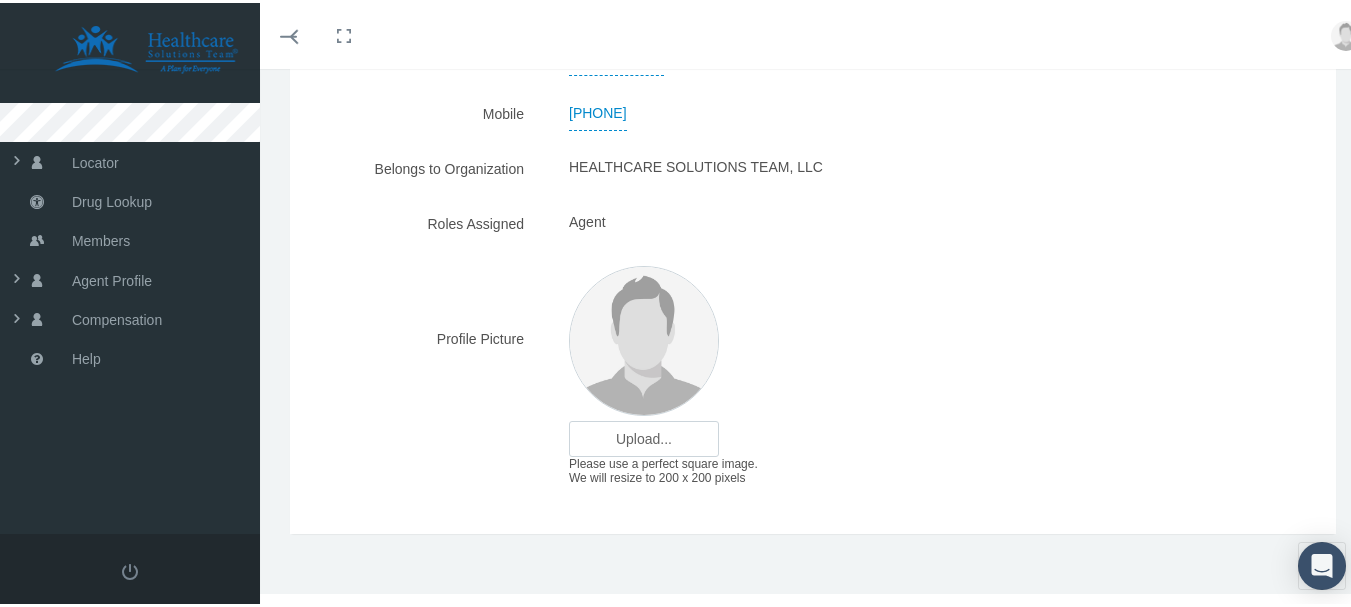 scroll, scrollTop: 315, scrollLeft: 0, axis: vertical 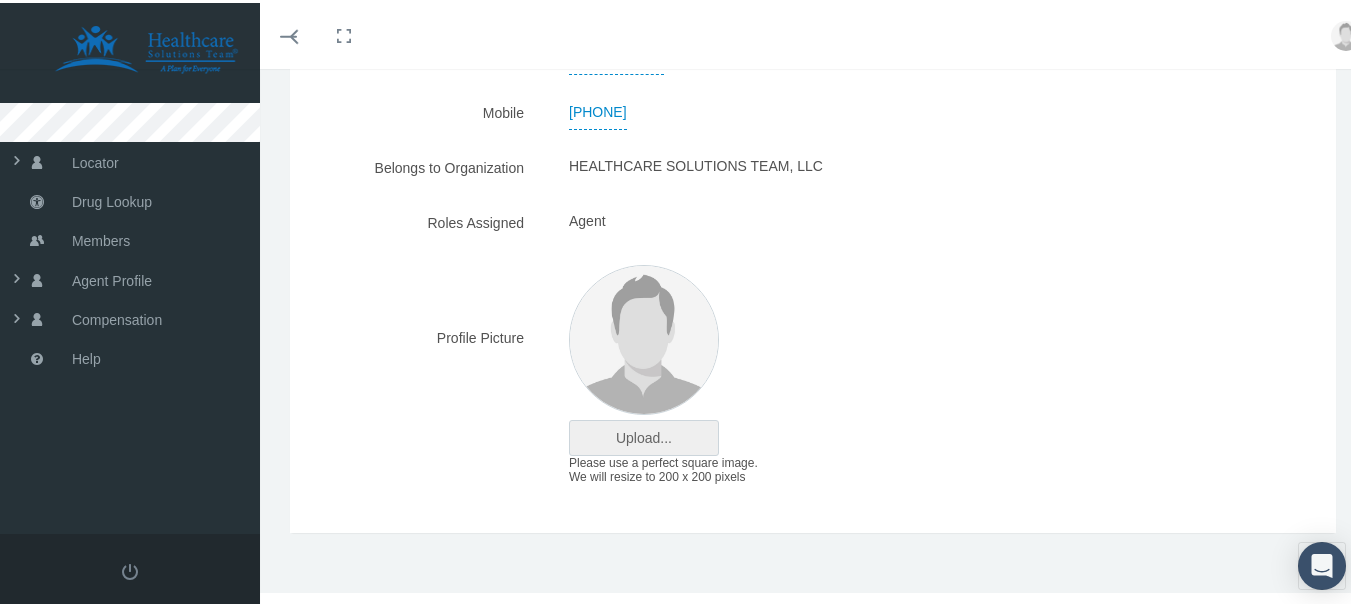 click at bounding box center (644, 435) 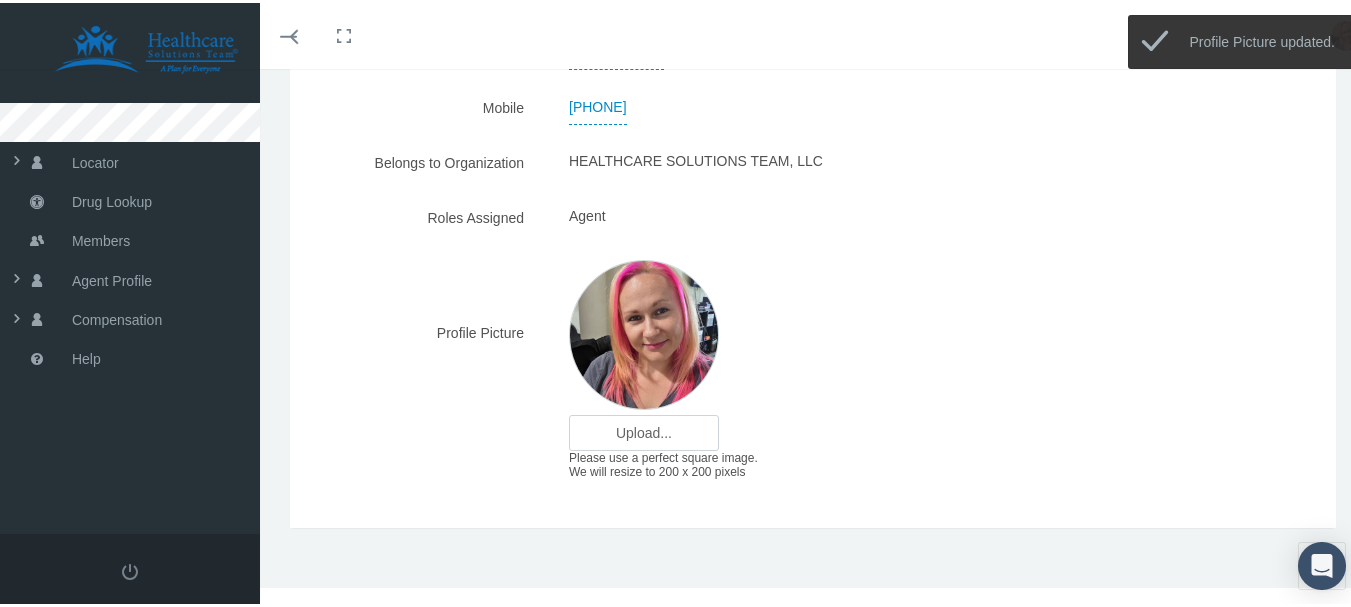scroll, scrollTop: 0, scrollLeft: 0, axis: both 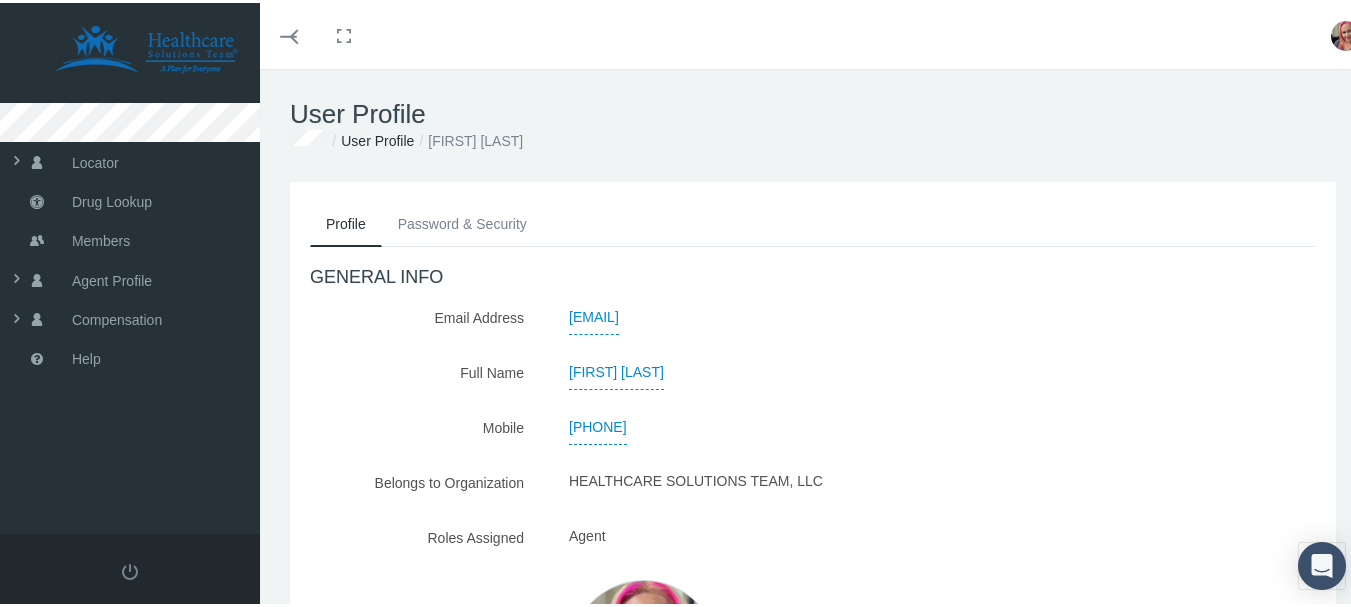 click on "GENERAL INFO
Email Address
ajayne@myhst.com
Full Name
AMANDA JAYNE
Mobile" at bounding box center [813, 534] 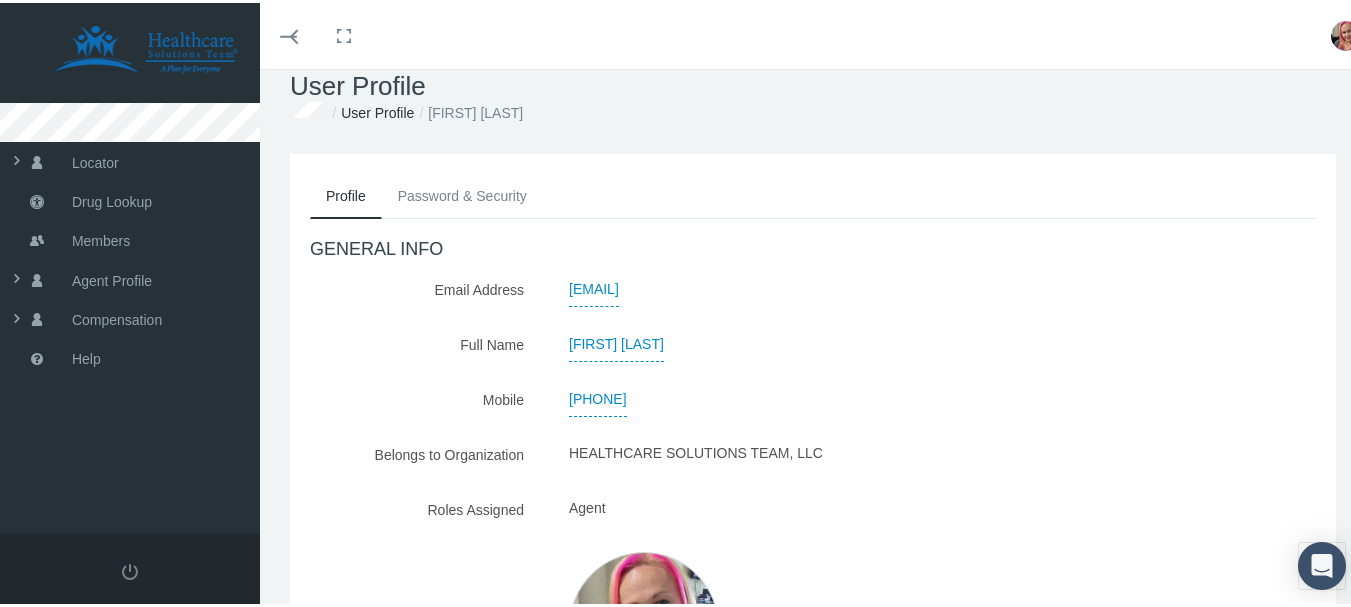 scroll, scrollTop: 26, scrollLeft: 0, axis: vertical 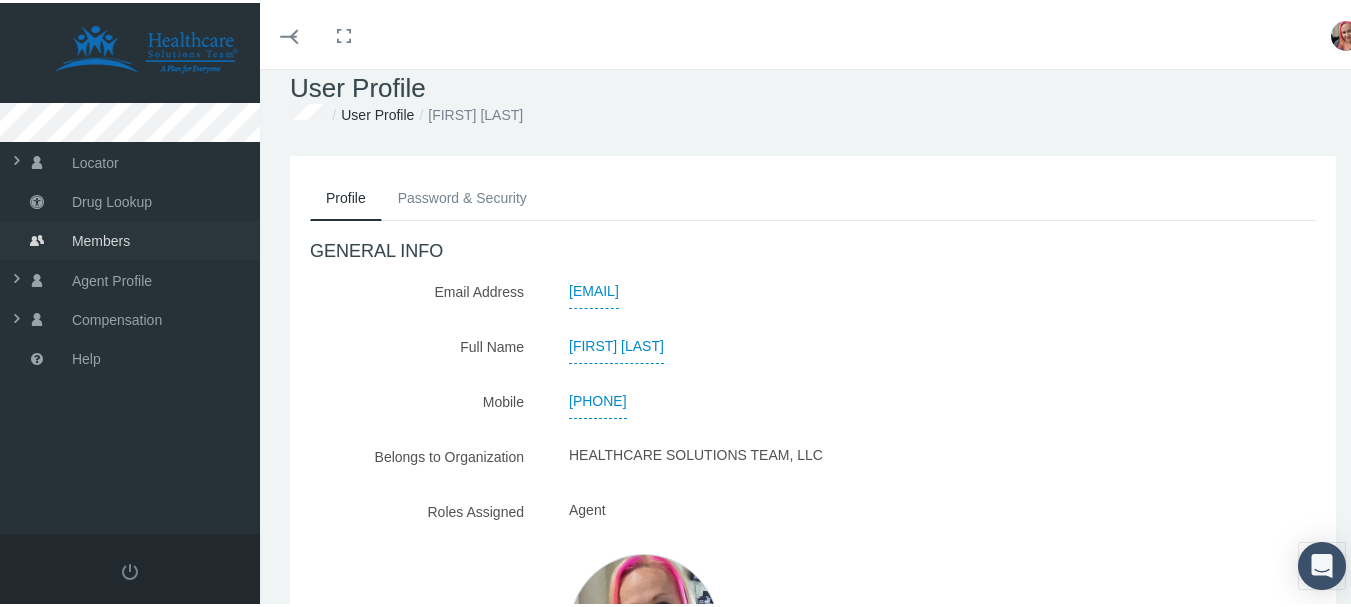 click on "Members" at bounding box center [101, 238] 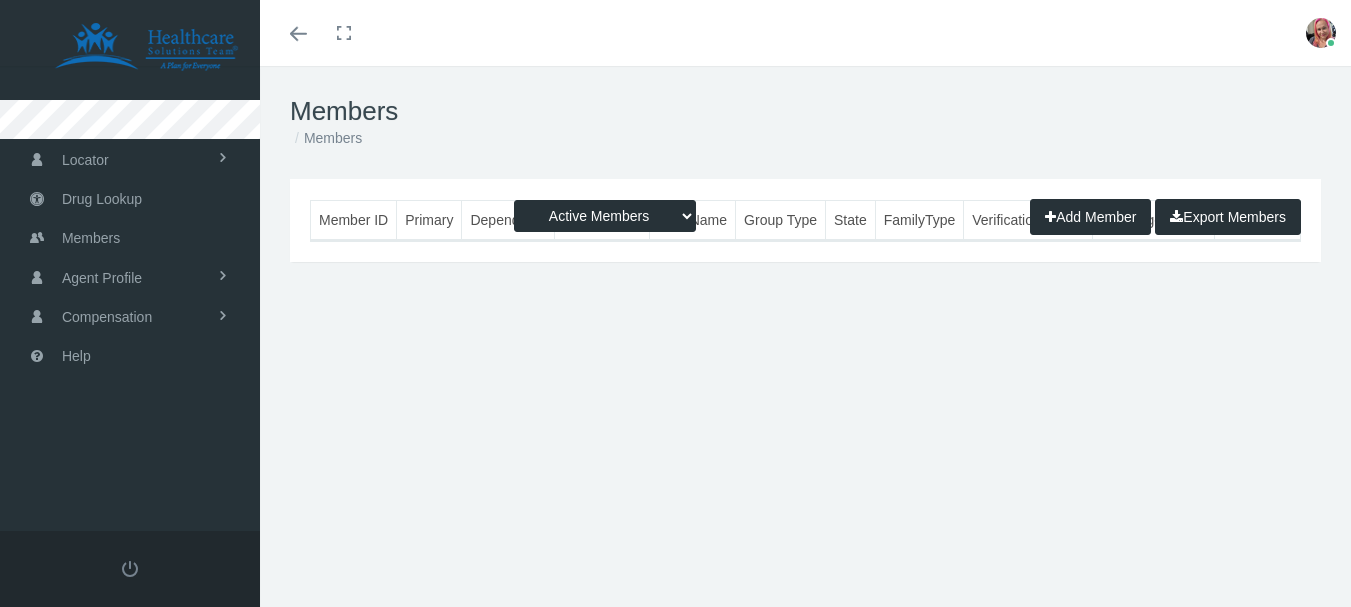 scroll, scrollTop: 0, scrollLeft: 0, axis: both 